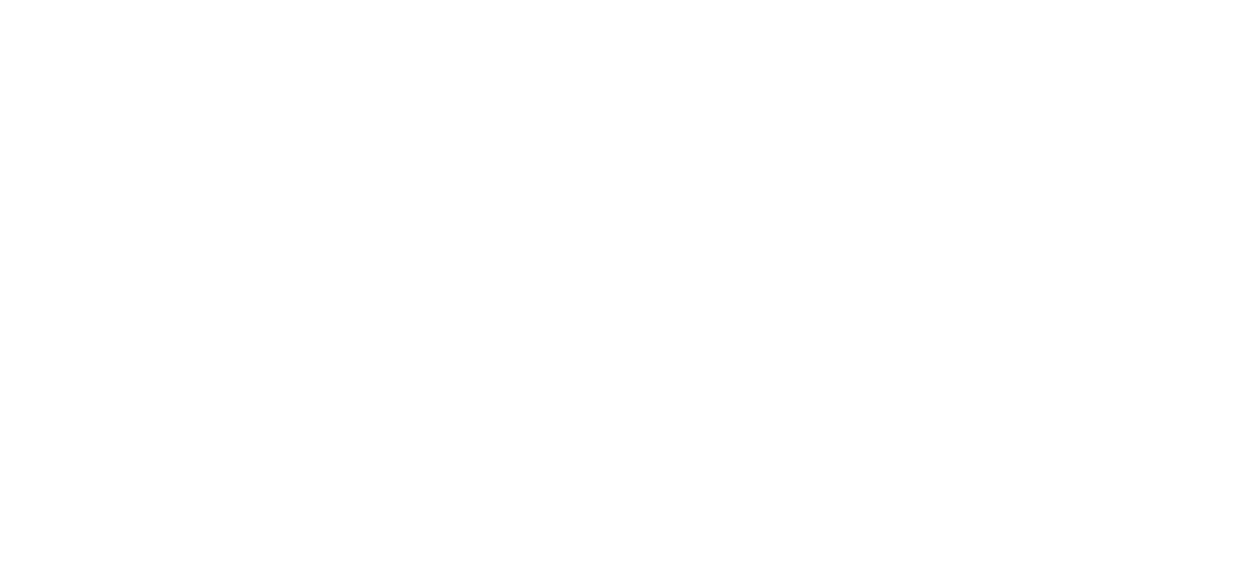 scroll, scrollTop: 0, scrollLeft: 0, axis: both 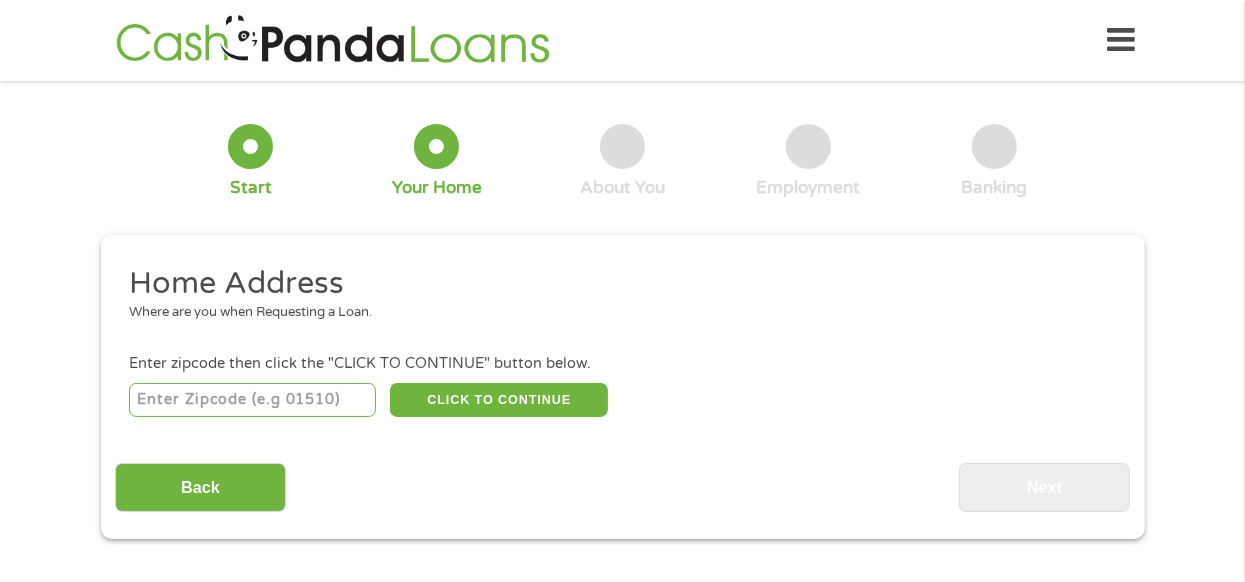 click at bounding box center [252, 400] 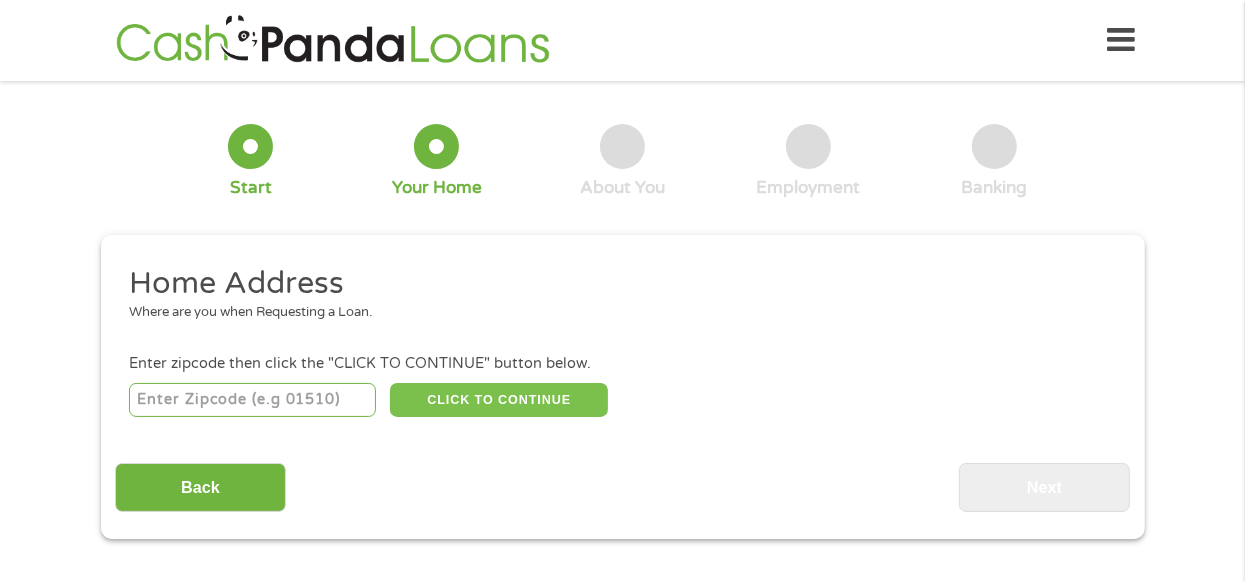 click on "CLICK TO CONTINUE" at bounding box center [499, 400] 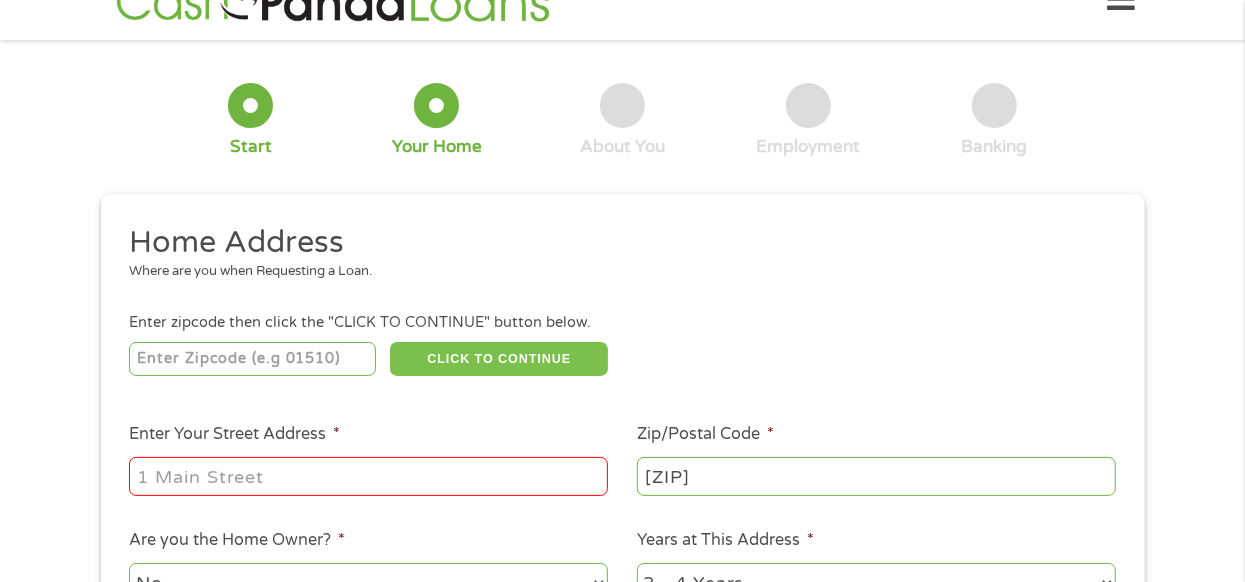 scroll, scrollTop: 199, scrollLeft: 0, axis: vertical 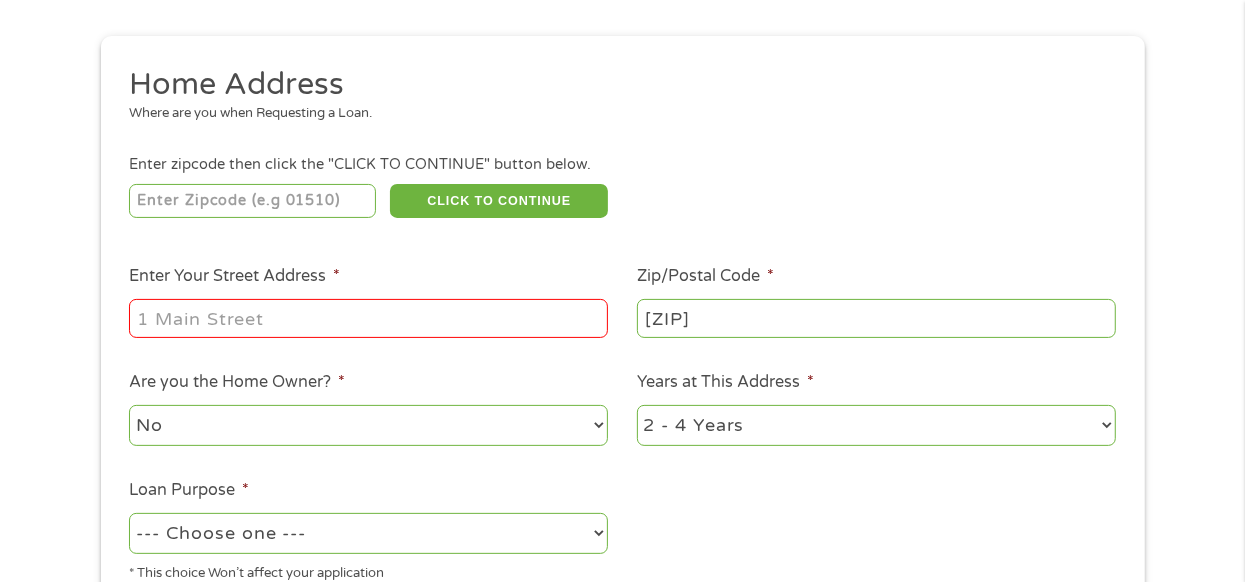 click on "Enter Your Street Address *" at bounding box center (368, 318) 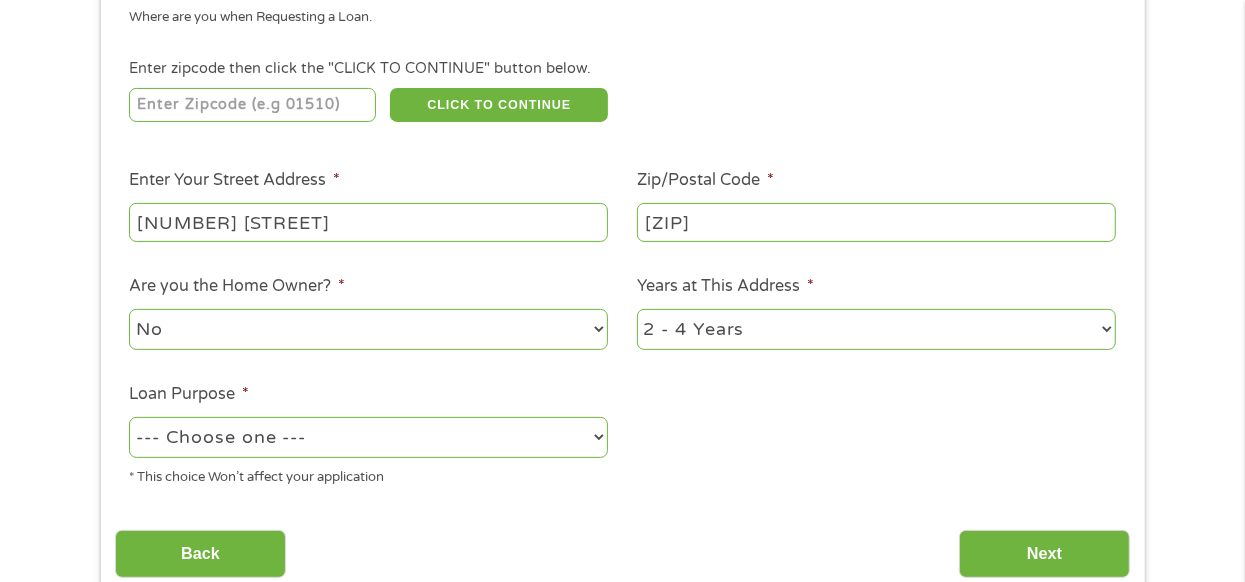 scroll, scrollTop: 300, scrollLeft: 0, axis: vertical 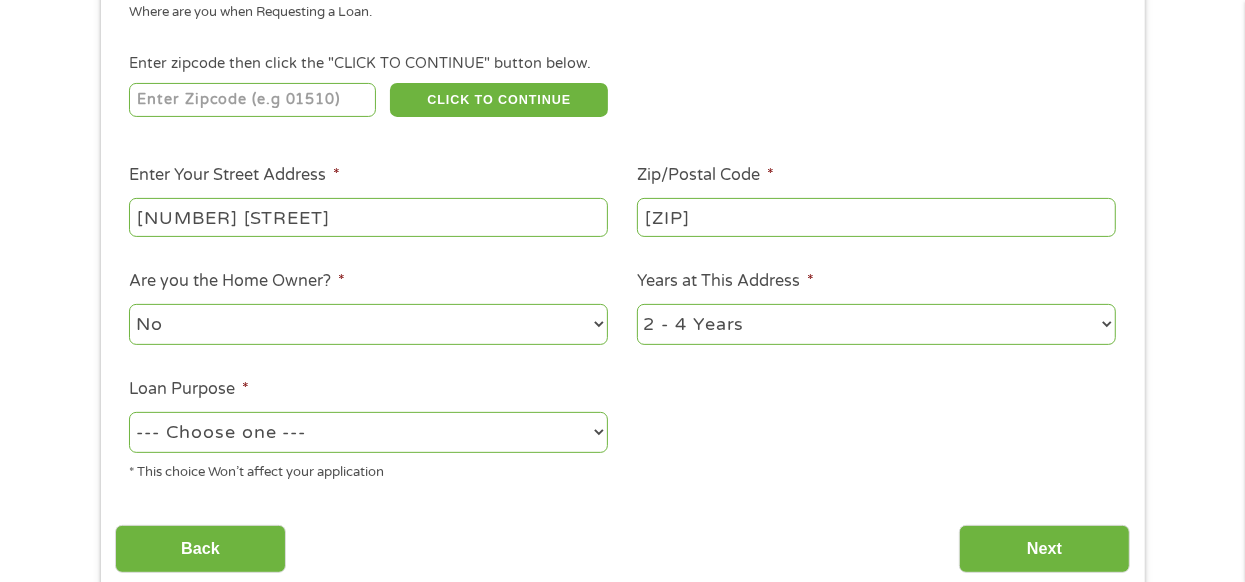 click on "1 Year or less 1 - 2 Years 2 - 4 Years Over 4 Years" at bounding box center (876, 324) 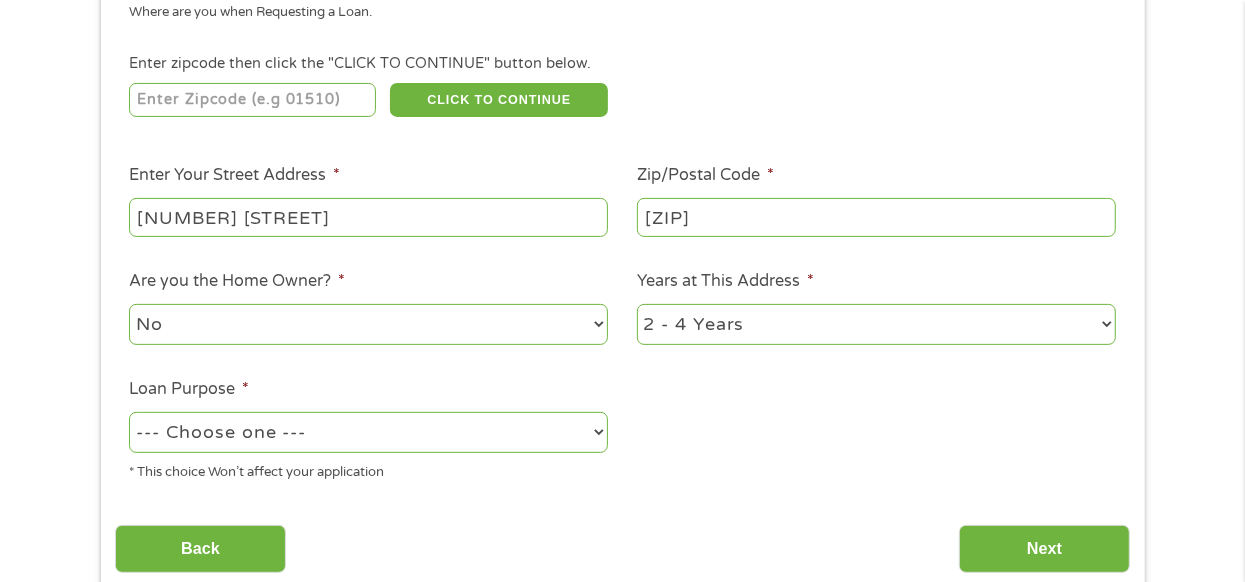 select on "60months" 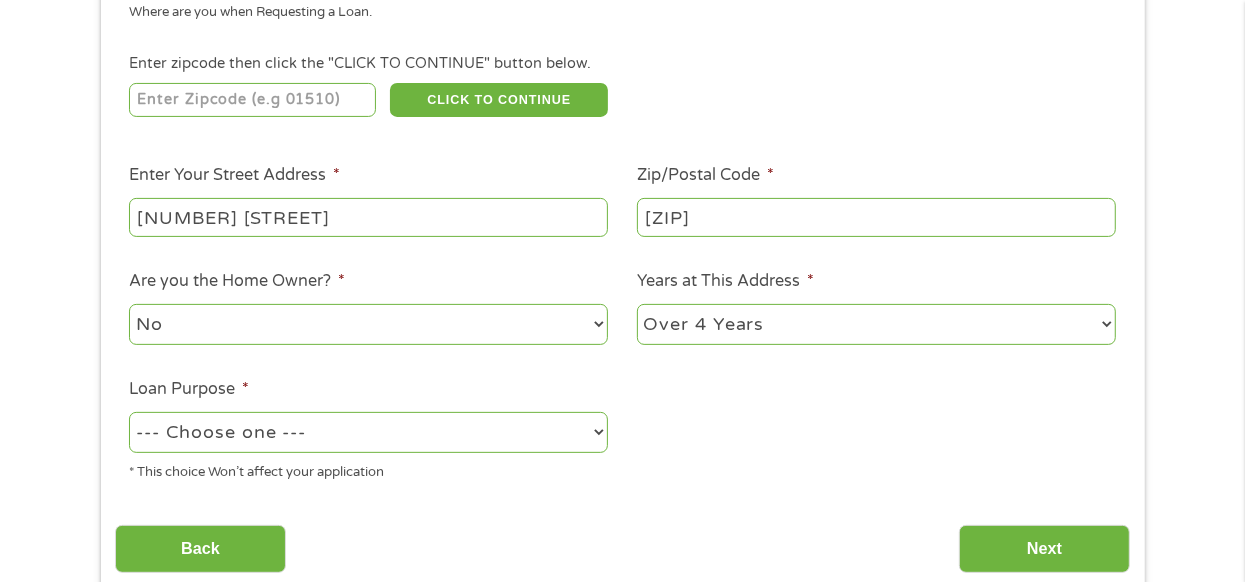 click on "1 Year or less 1 - 2 Years 2 - 4 Years Over 4 Years" at bounding box center [876, 324] 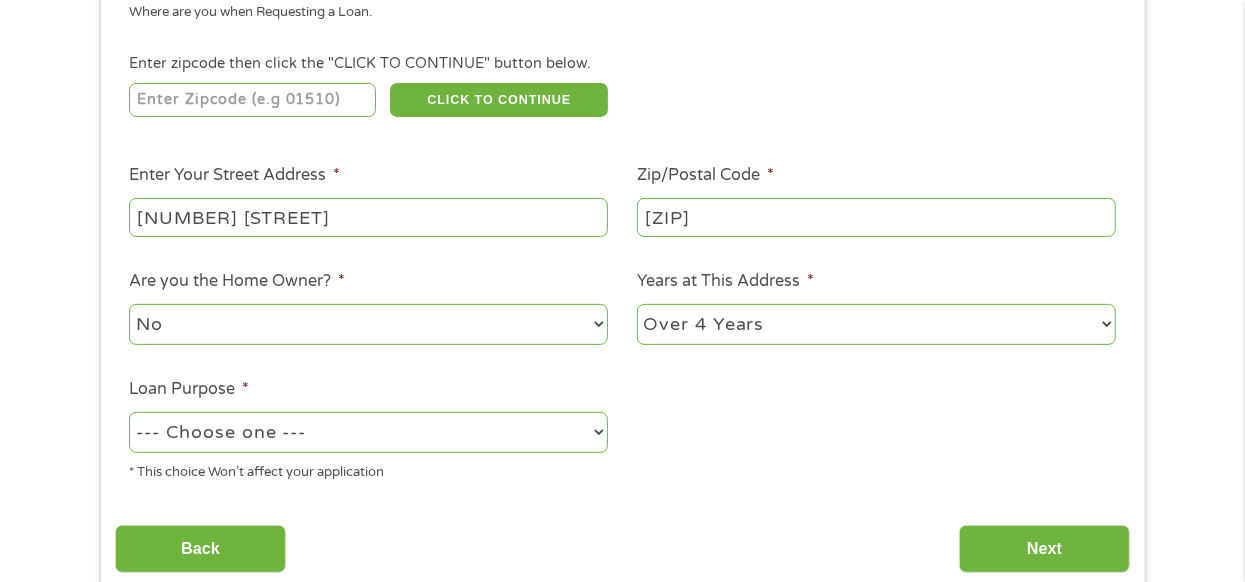 click on "--- Choose one --- Pay Bills Debt Consolidation Home Improvement Major Purchase Car Loan Short Term Cash Medical Expenses Other" at bounding box center (368, 432) 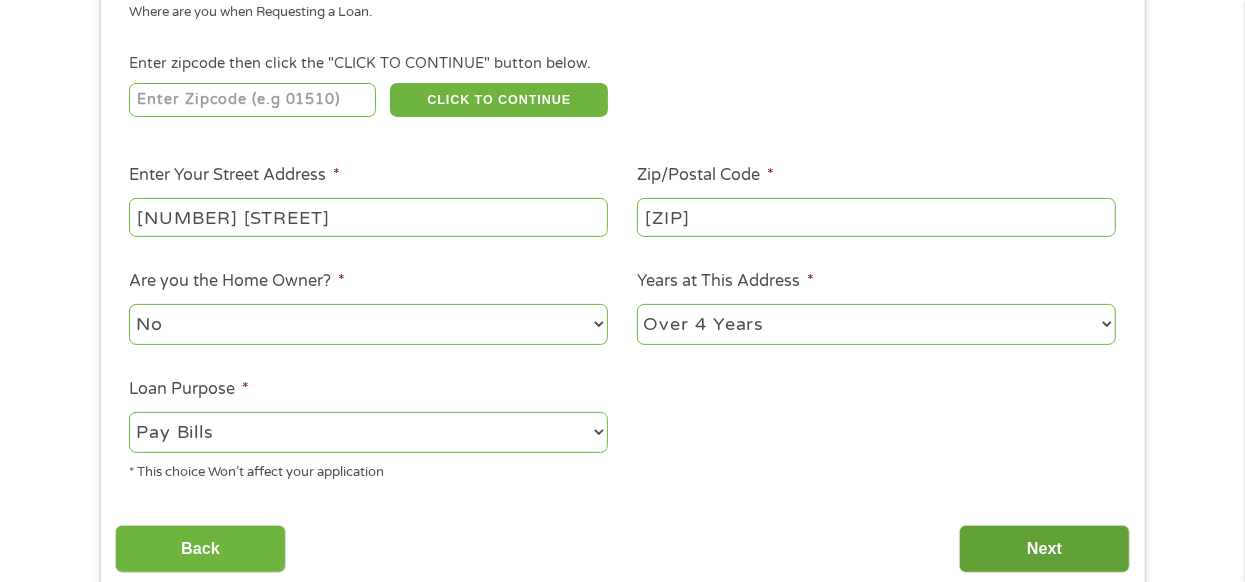 click on "Next" at bounding box center [1044, 549] 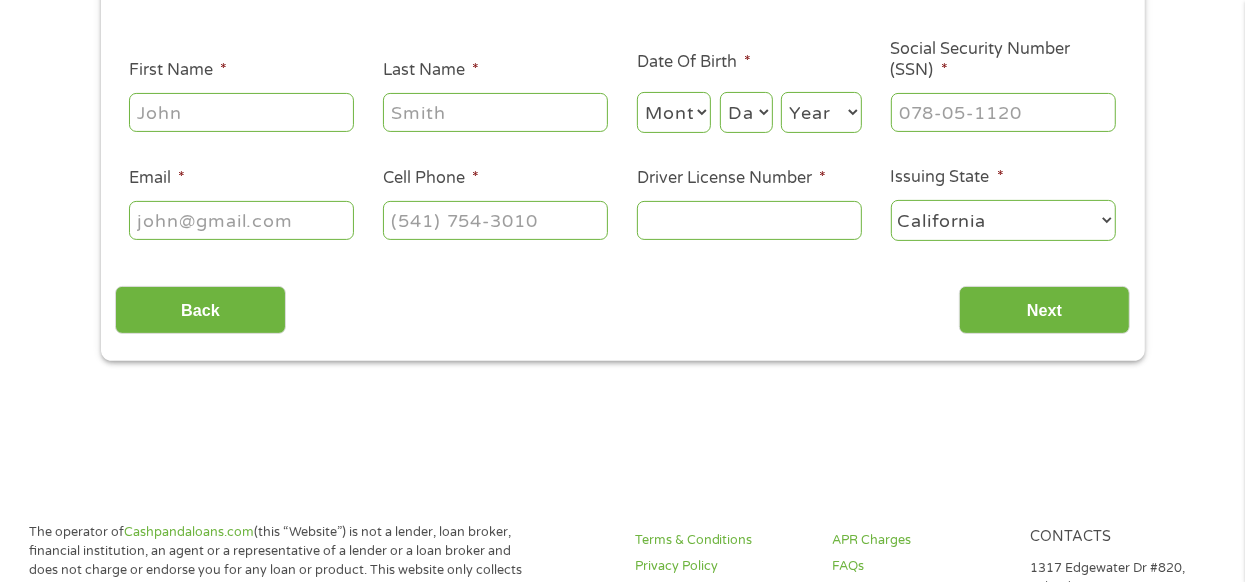 scroll, scrollTop: 7, scrollLeft: 8, axis: both 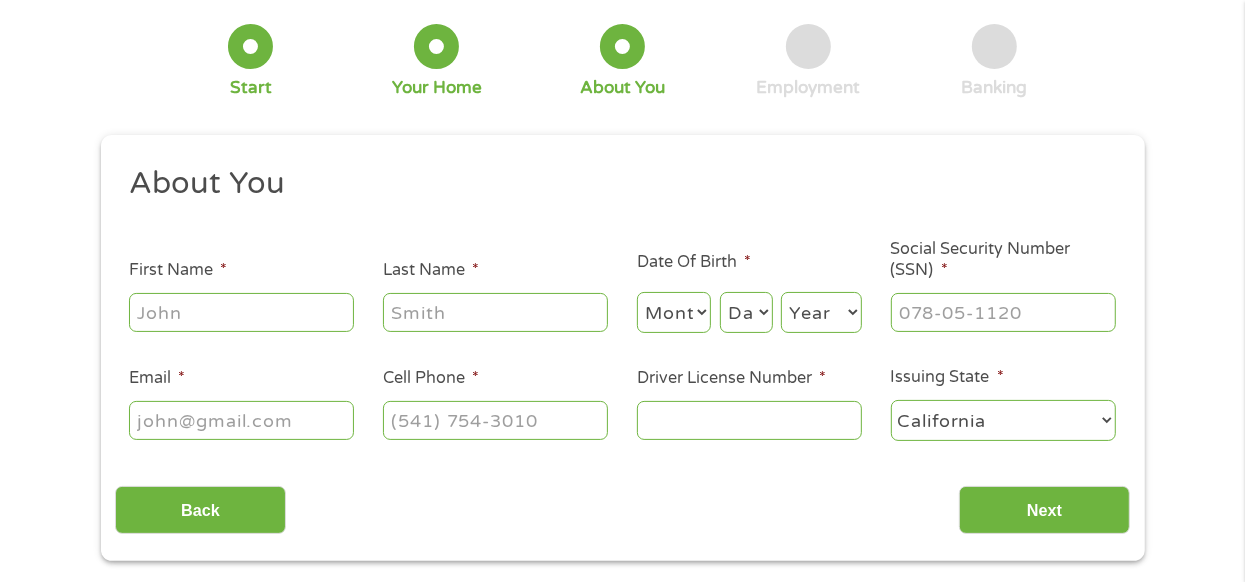 click on "First Name *" at bounding box center (241, 312) 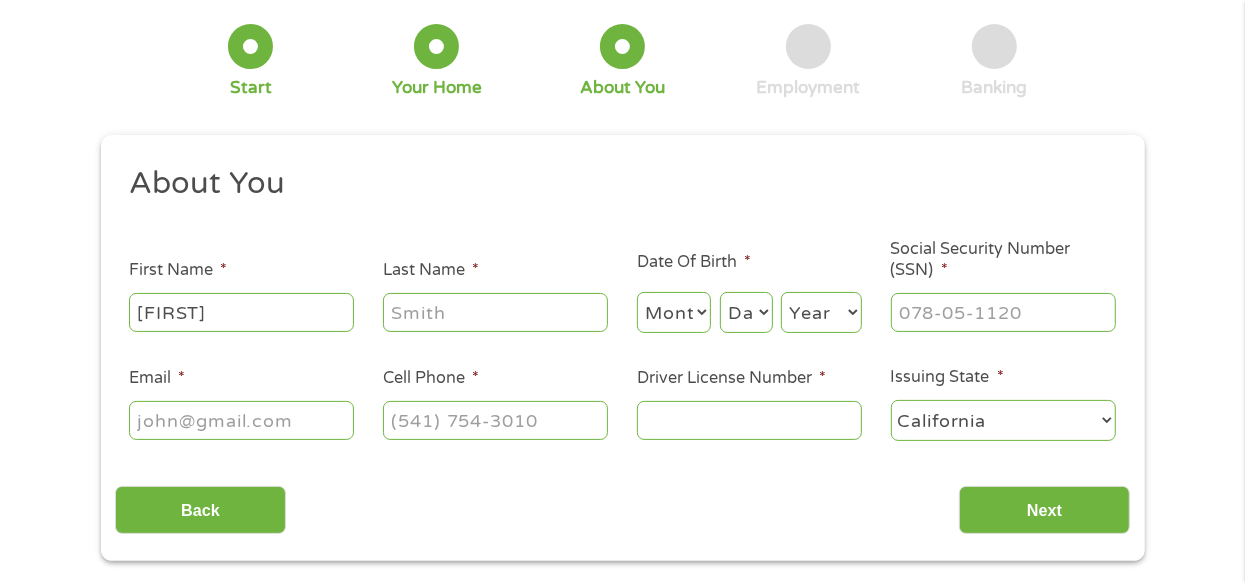 type on "[LAST]" 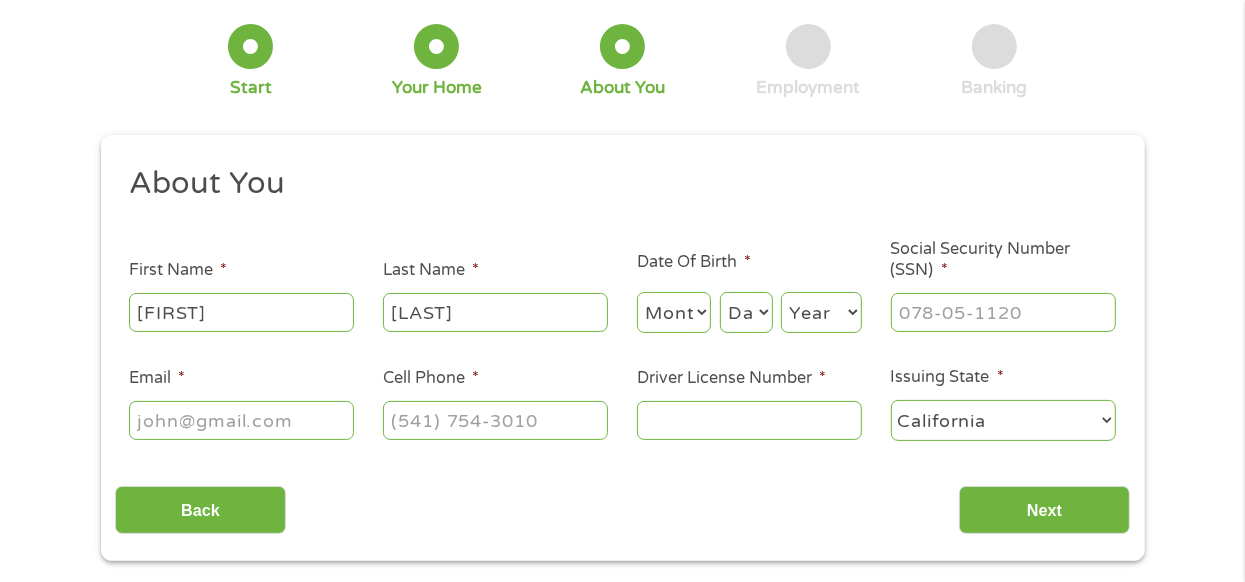 type on "[EMAIL]" 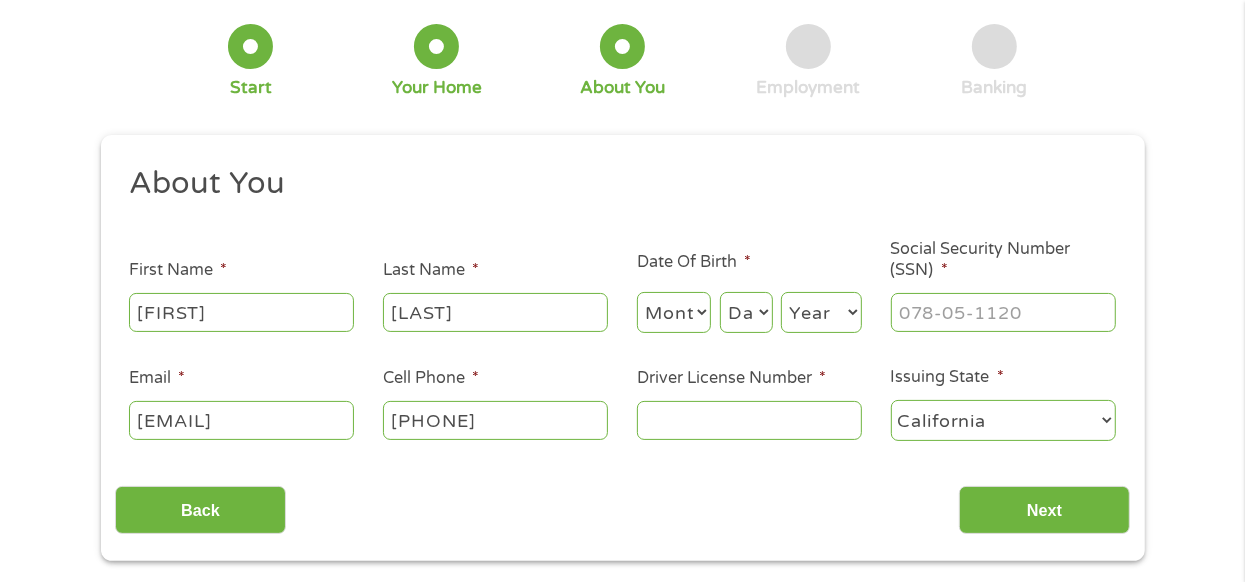 type on "[PHONE]" 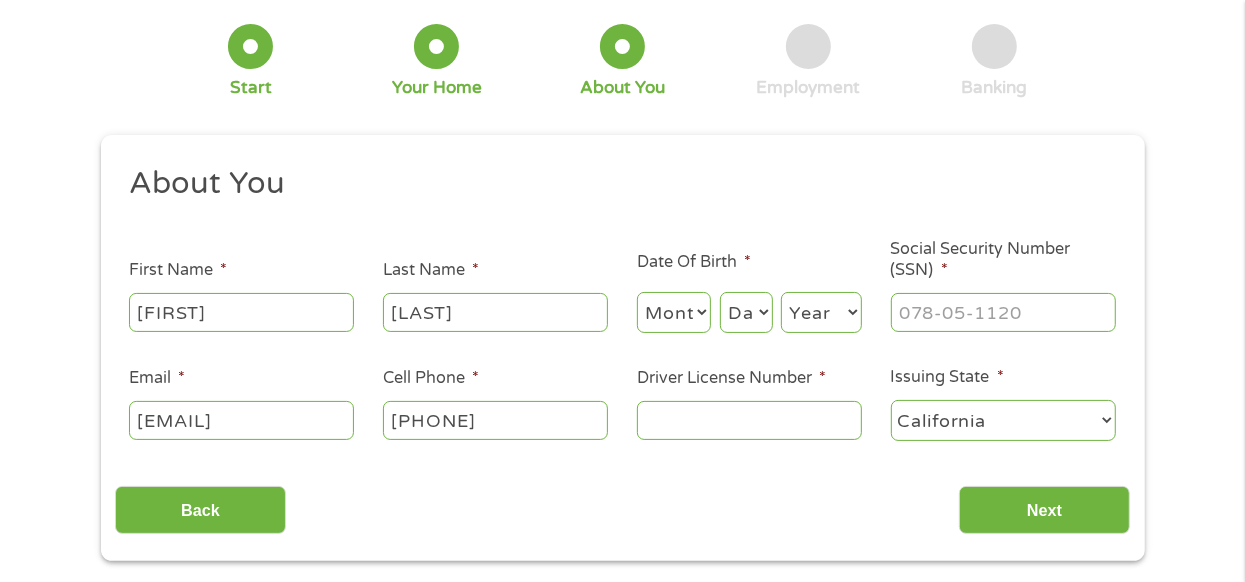 click on "Month 1 2 3 4 5 6 7 8 9 10 11 12" at bounding box center (674, 312) 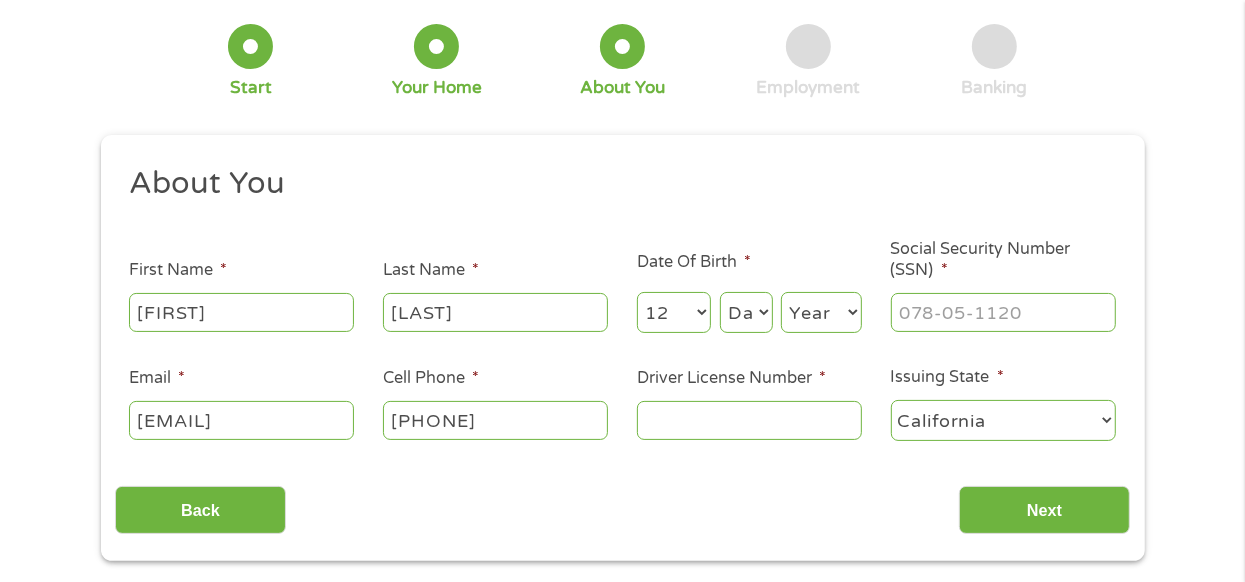 click on "Day 1 2 3 4 5 6 7 8 9 10 11 12 13 14 15 16 17 18 19 20 21 22 23 24 25 26 27 28 29 30 31" at bounding box center [746, 312] 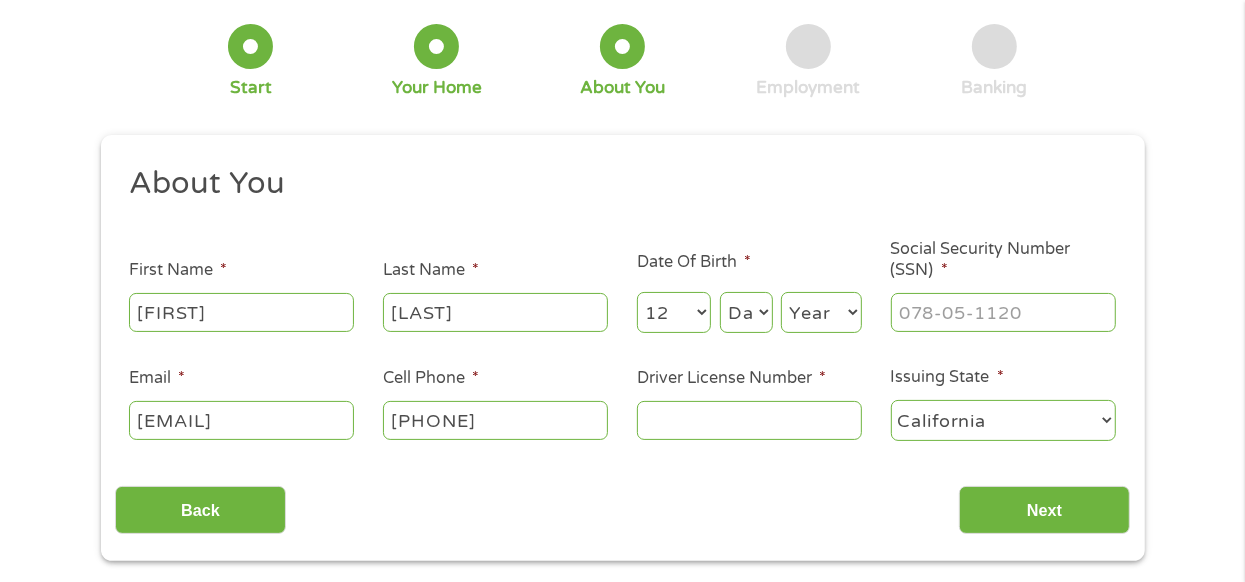 select on "30" 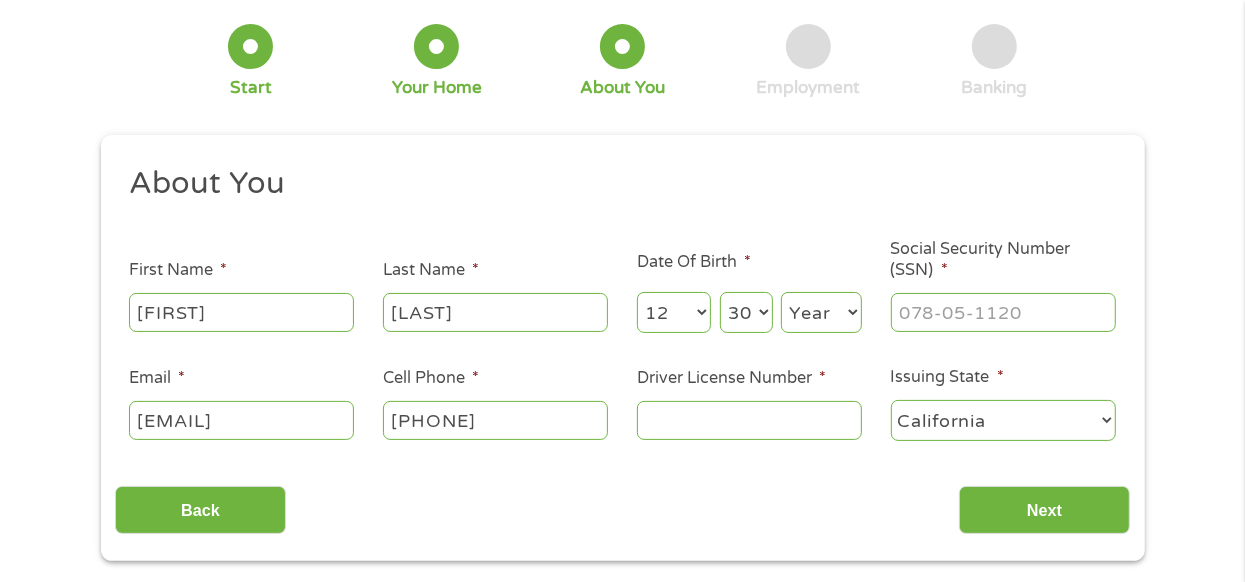 click on "Day 1 2 3 4 5 6 7 8 9 10 11 12 13 14 15 16 17 18 19 20 21 22 23 24 25 26 27 28 29 30 31" at bounding box center (746, 312) 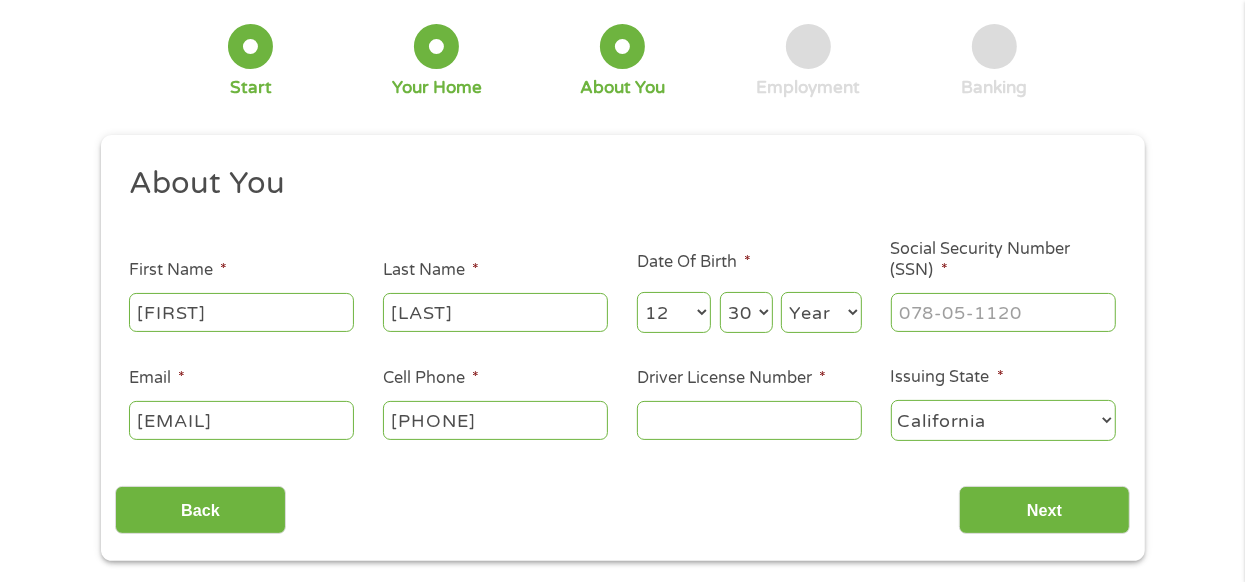 click on "Year 2007 2006 2005 2004 2003 2002 2001 2000 1999 1998 1997 1996 1995 1994 1993 1992 1991 1990 1989 1988 1987 1986 1985 1984 1983 1982 1981 1980 1979 1978 1977 1976 1975 1974 1973 1972 1971 1970 1969 1968 1967 1966 1965 1964 1963 1962 1961 1960 1959 1958 1957 1956 1955 1954 1953 1952 1951 1950 1949 1948 1947 1946 1945 1944 1943 1942 1941 1940 1939 1938 1937 1936 1935 1934 1933 1932 1931 1930 1929 1928 1927 1926 1925 1924 1923 1922 1921 1920" at bounding box center (821, 312) 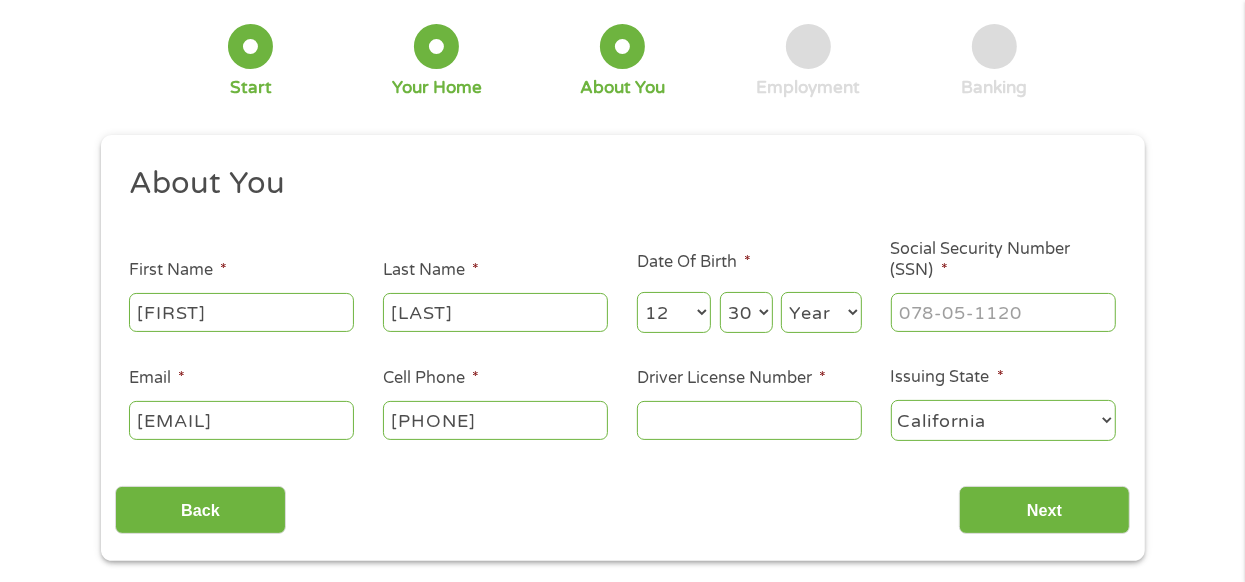 drag, startPoint x: 822, startPoint y: 331, endPoint x: 832, endPoint y: 323, distance: 12.806249 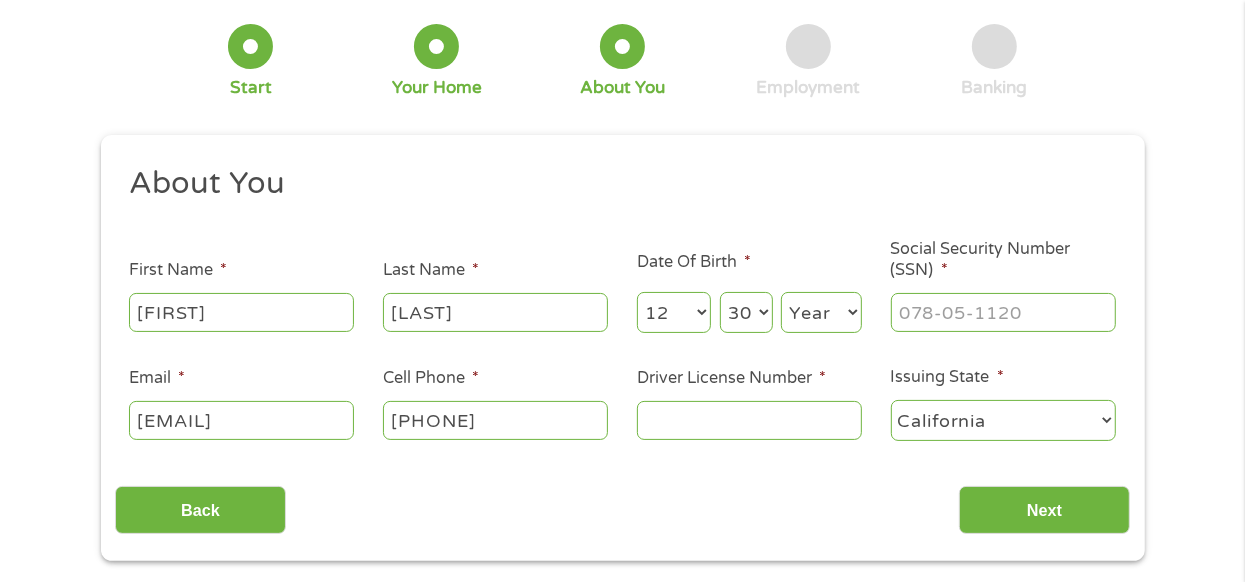 select on "1993" 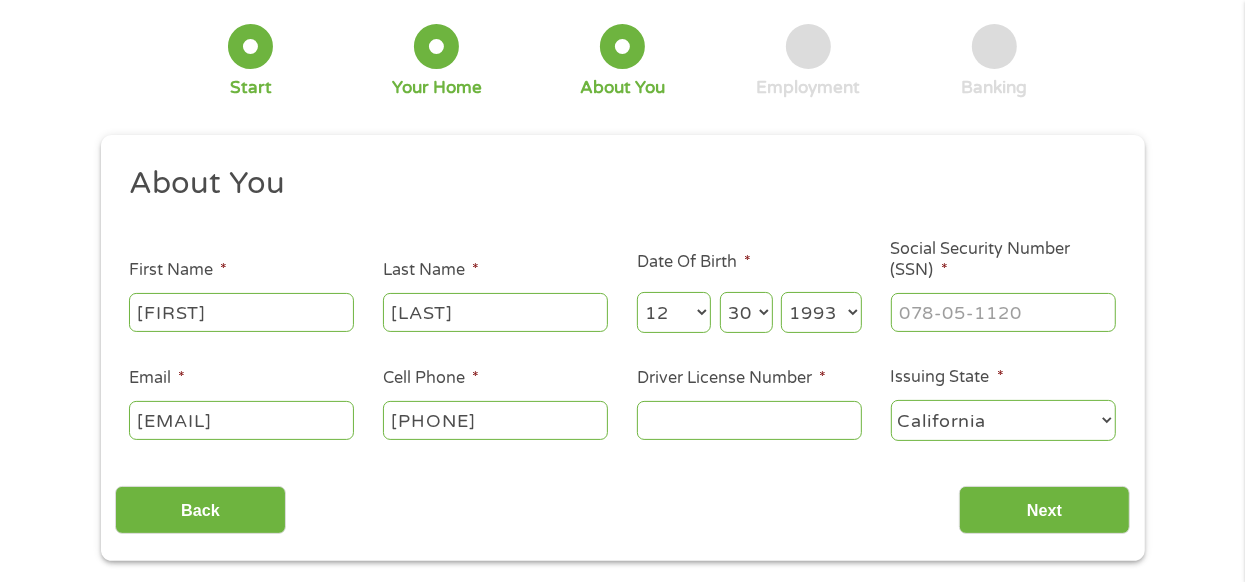 click on "Year 2007 2006 2005 2004 2003 2002 2001 2000 1999 1998 1997 1996 1995 1994 1993 1992 1991 1990 1989 1988 1987 1986 1985 1984 1983 1982 1981 1980 1979 1978 1977 1976 1975 1974 1973 1972 1971 1970 1969 1968 1967 1966 1965 1964 1963 1962 1961 1960 1959 1958 1957 1956 1955 1954 1953 1952 1951 1950 1949 1948 1947 1946 1945 1944 1943 1942 1941 1940 1939 1938 1937 1936 1935 1934 1933 1932 1931 1930 1929 1928 1927 1926 1925 1924 1923 1922 1921 1920" at bounding box center [821, 312] 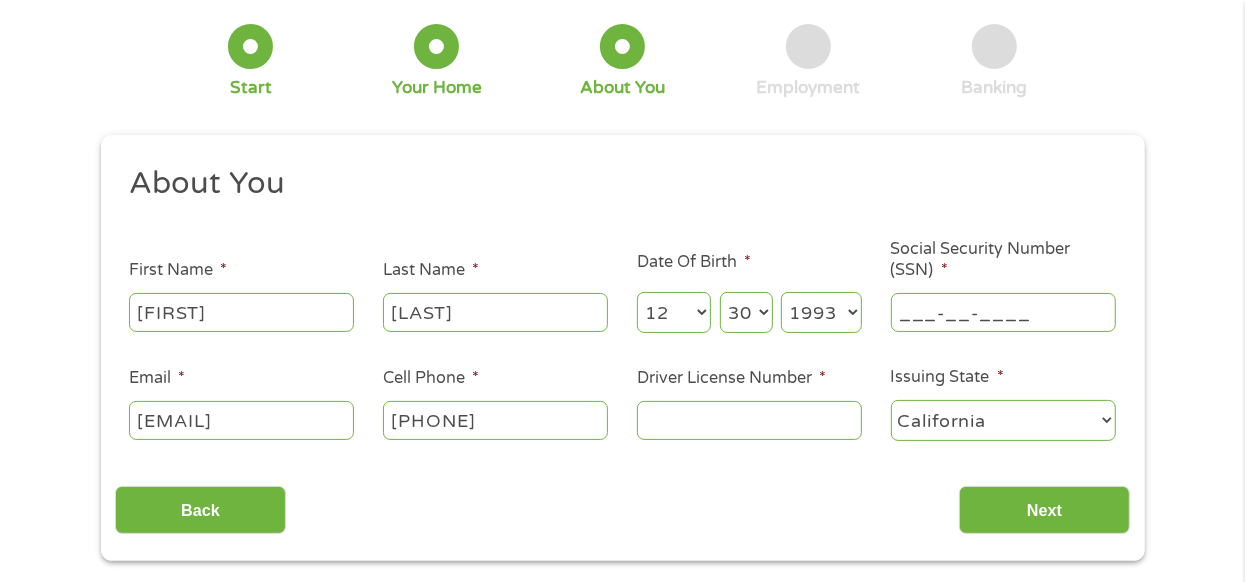 click on "___-__-____" at bounding box center [1003, 312] 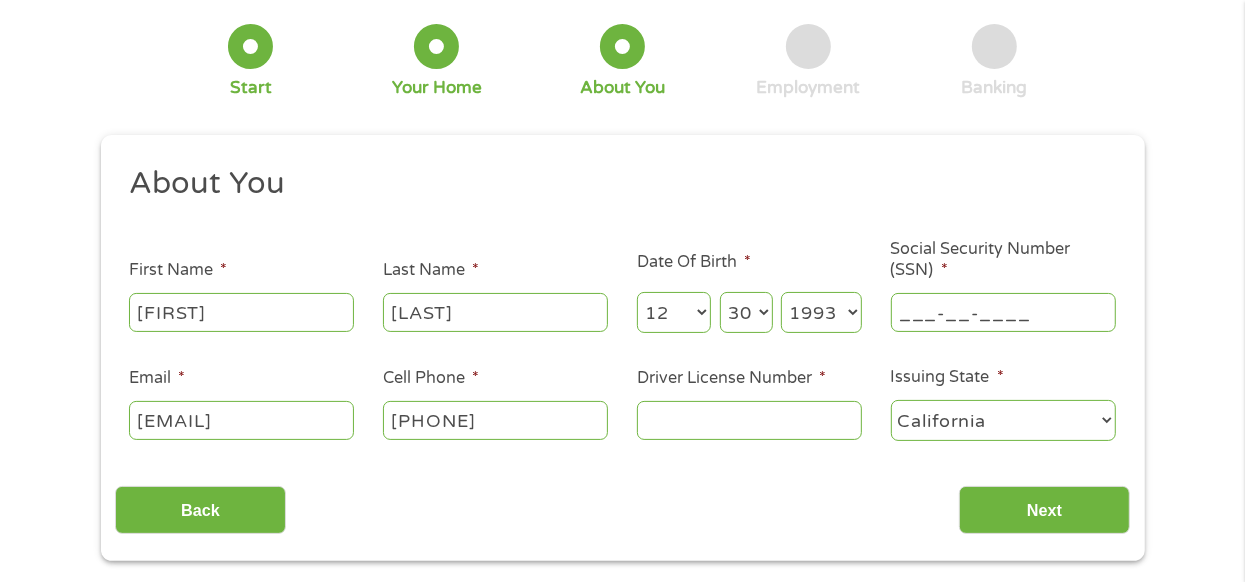 click on "___-__-____" at bounding box center (1003, 312) 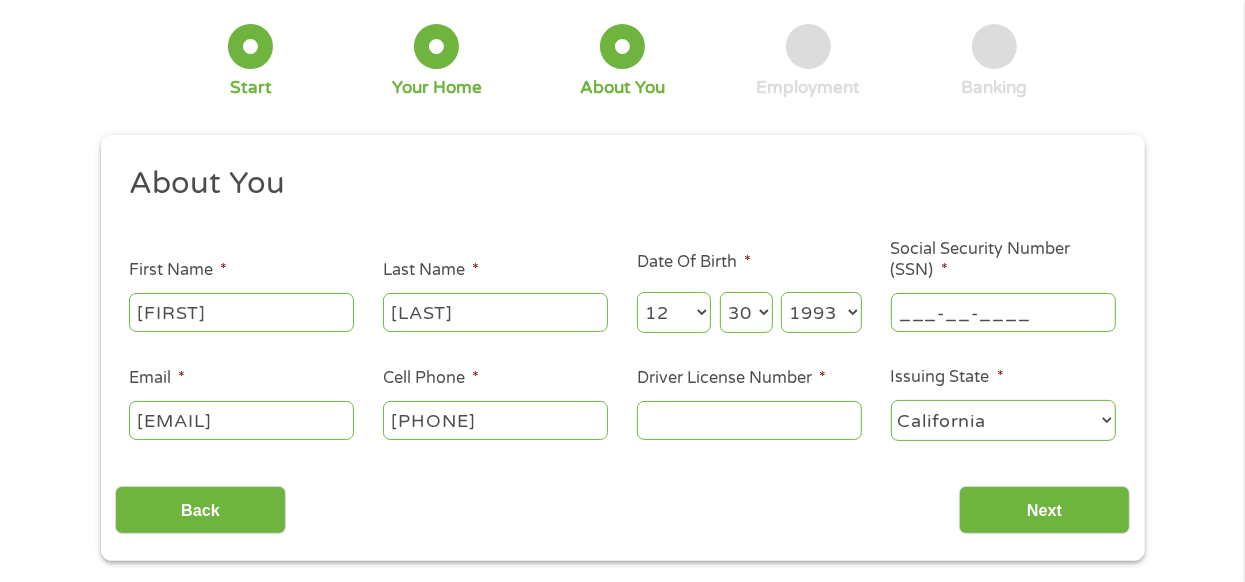 click on "___-__-____" at bounding box center (1003, 312) 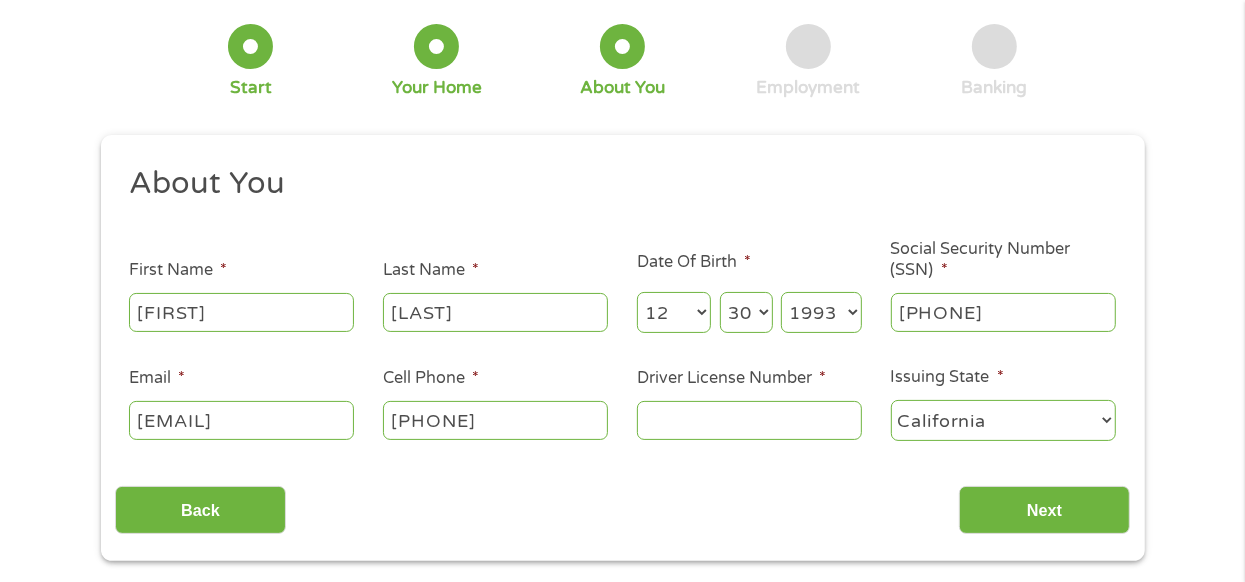 type on "[PHONE]" 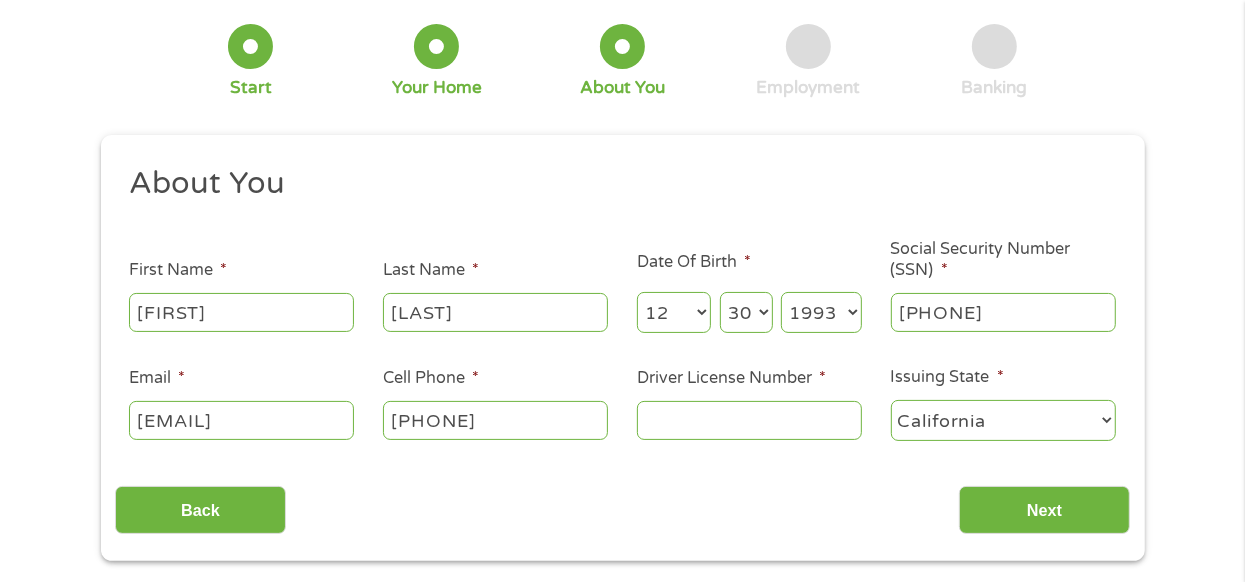 click on "Driver License Number *" at bounding box center (749, 420) 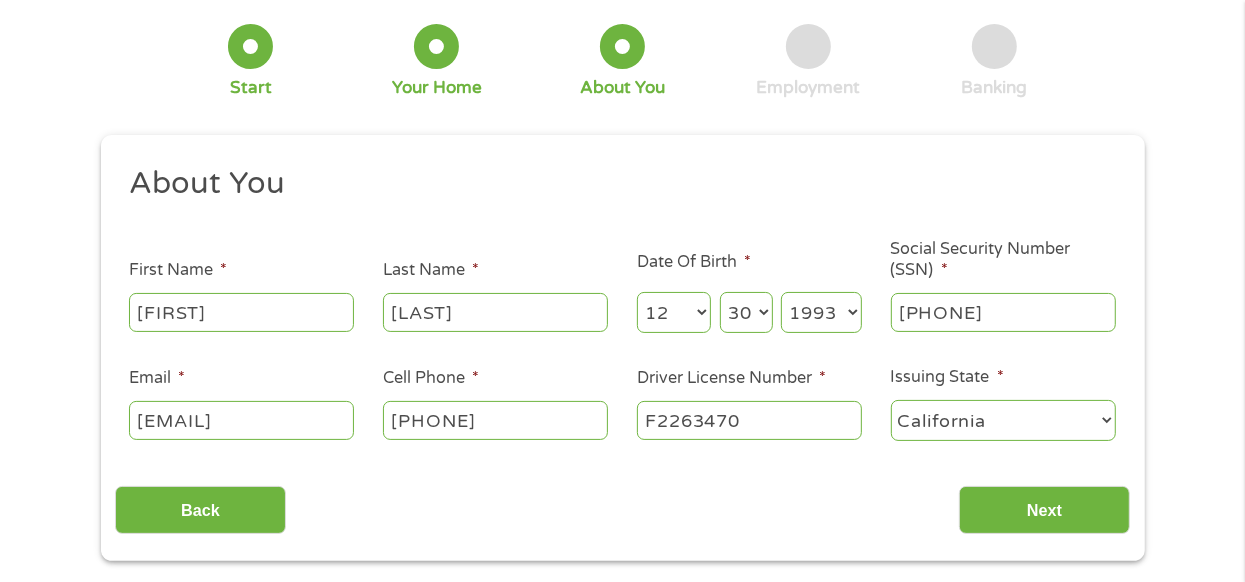 type on "F2263470" 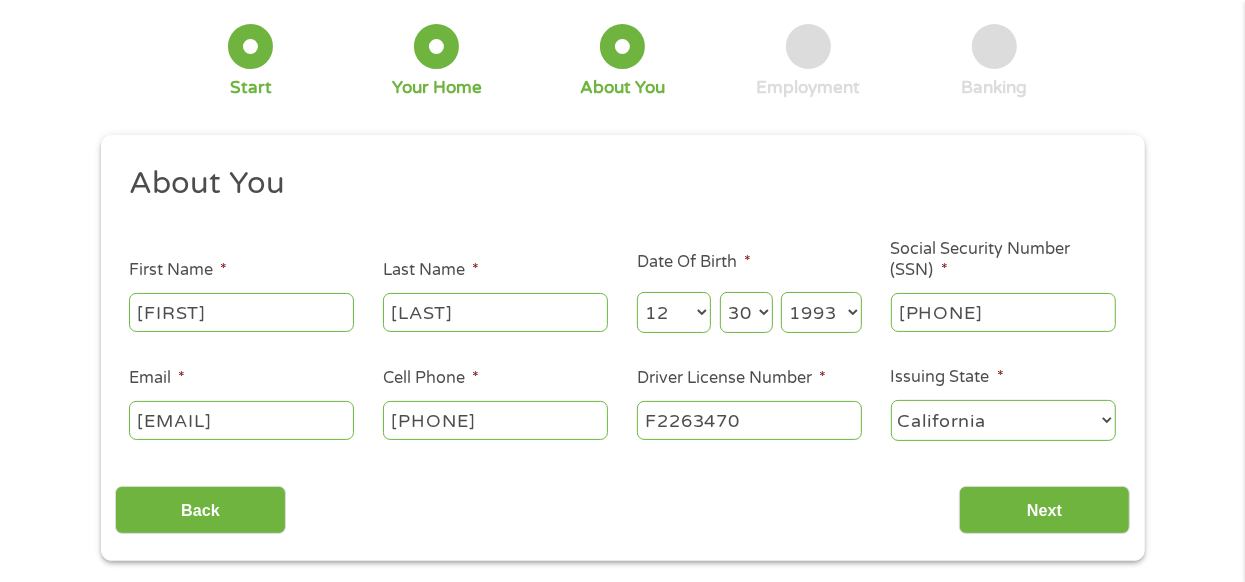 click on "Back   Next" at bounding box center [622, 502] 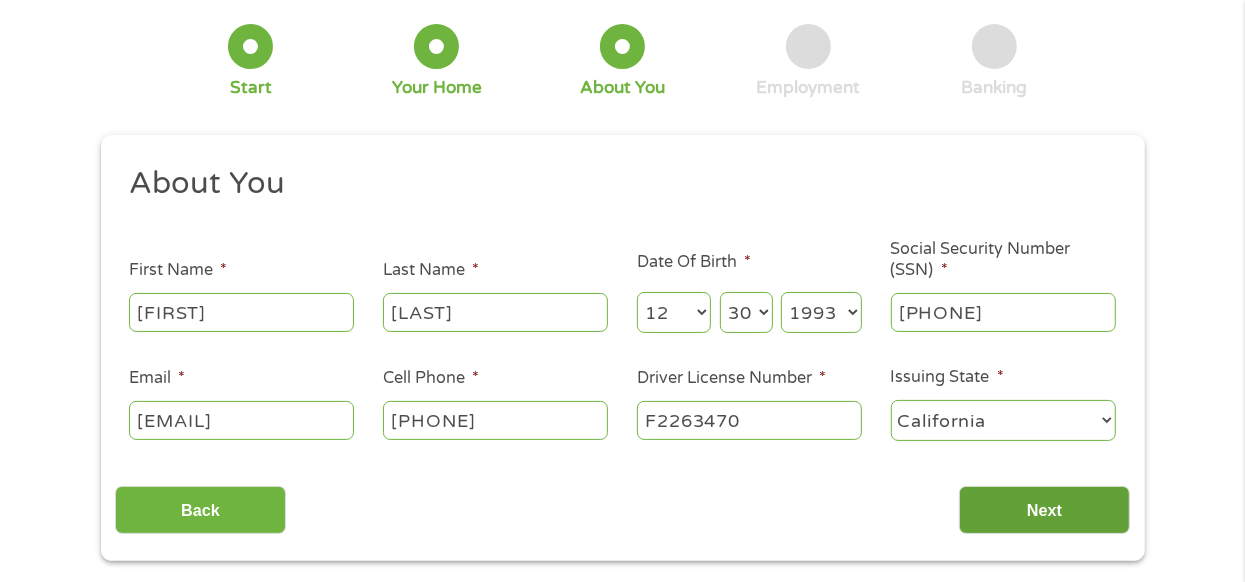 click on "Next" at bounding box center [1044, 510] 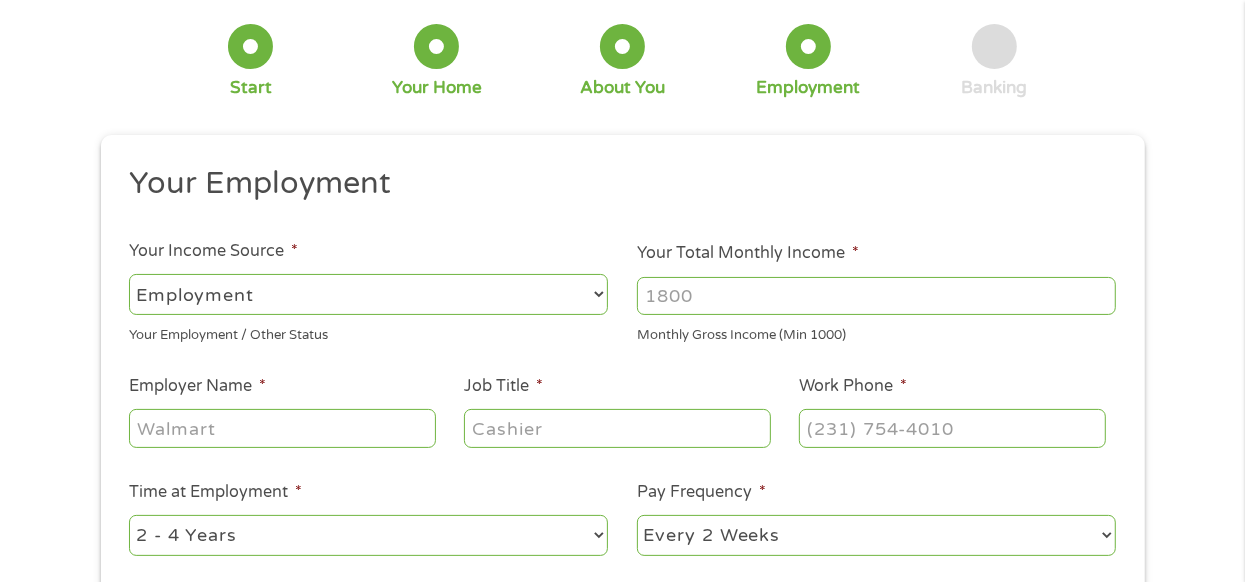 scroll, scrollTop: 7, scrollLeft: 8, axis: both 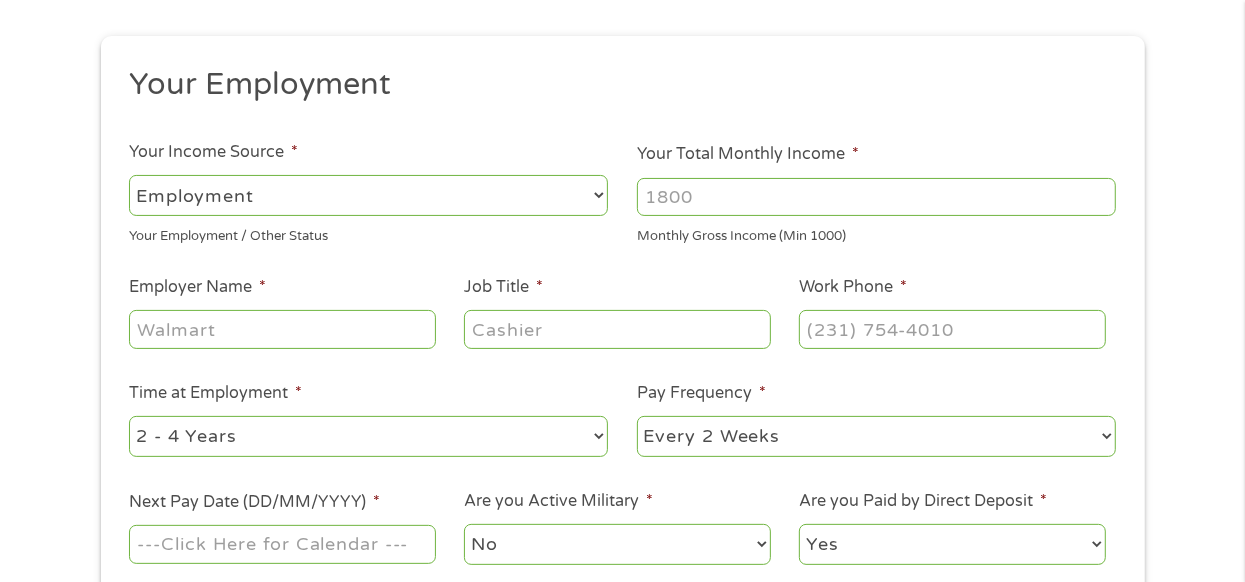 click on "Your Total Monthly Income *" at bounding box center (876, 197) 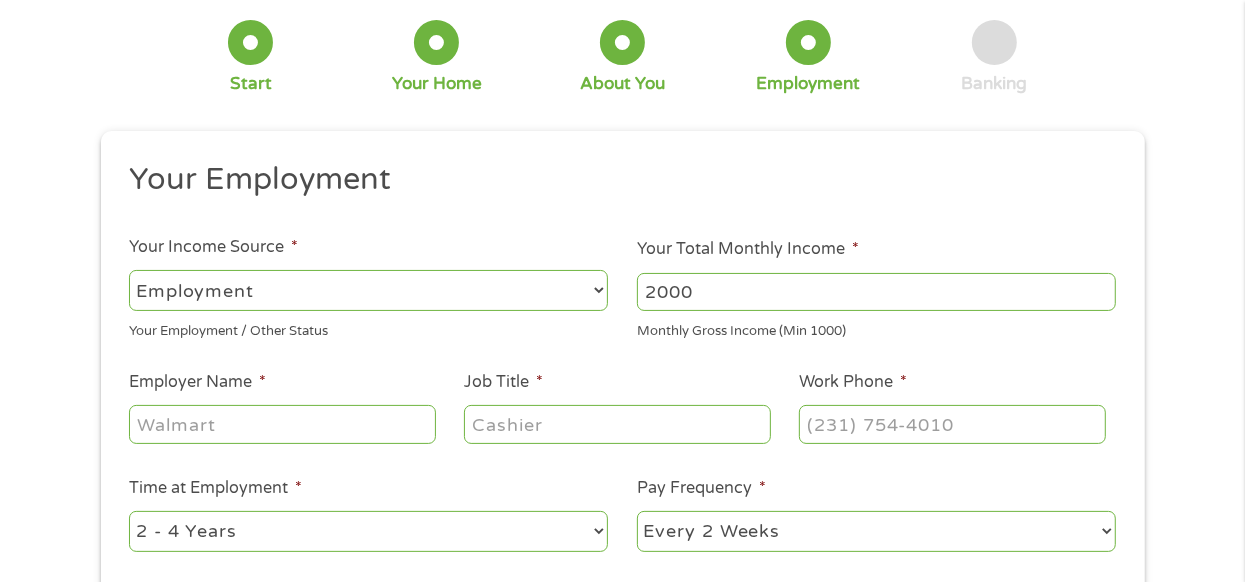 scroll, scrollTop: 100, scrollLeft: 0, axis: vertical 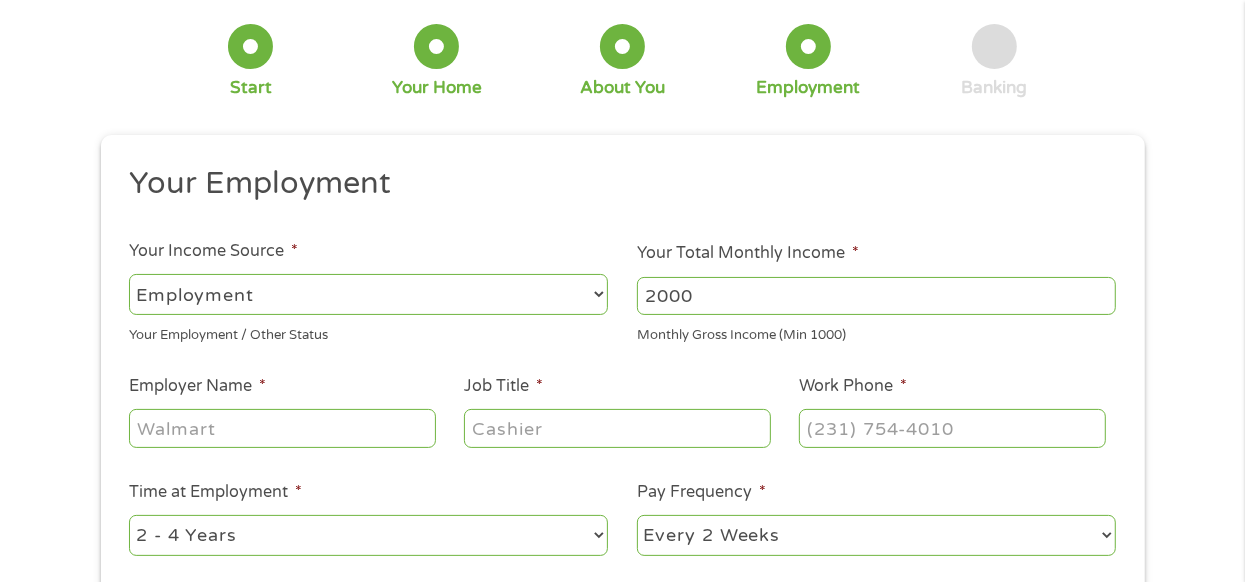 type on "2000" 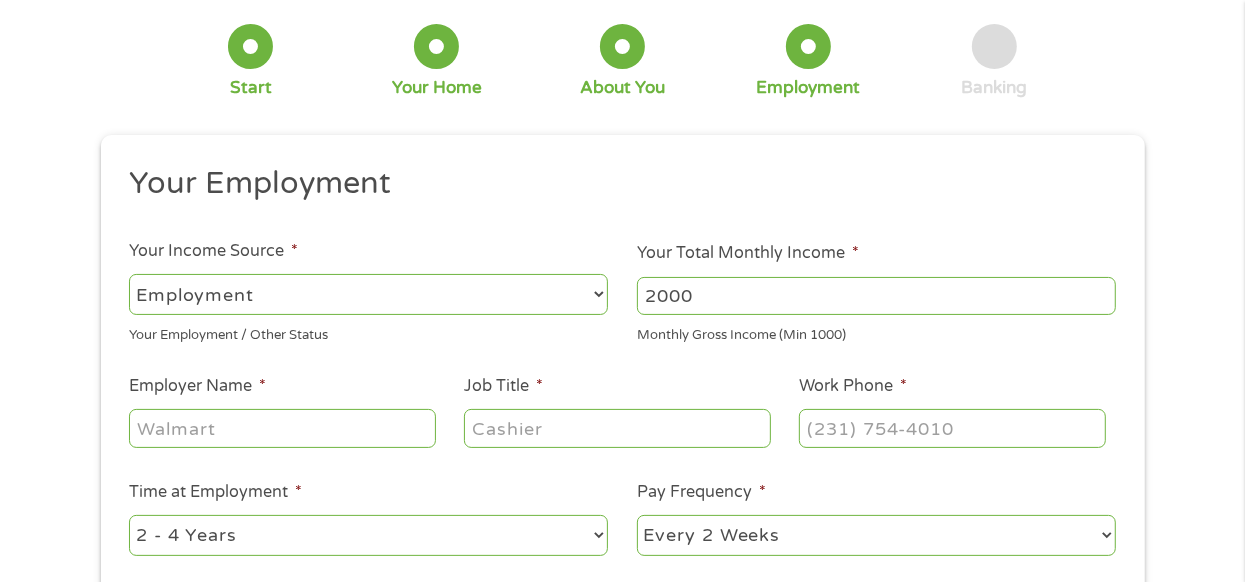 click on "Employer Name *" at bounding box center [282, 428] 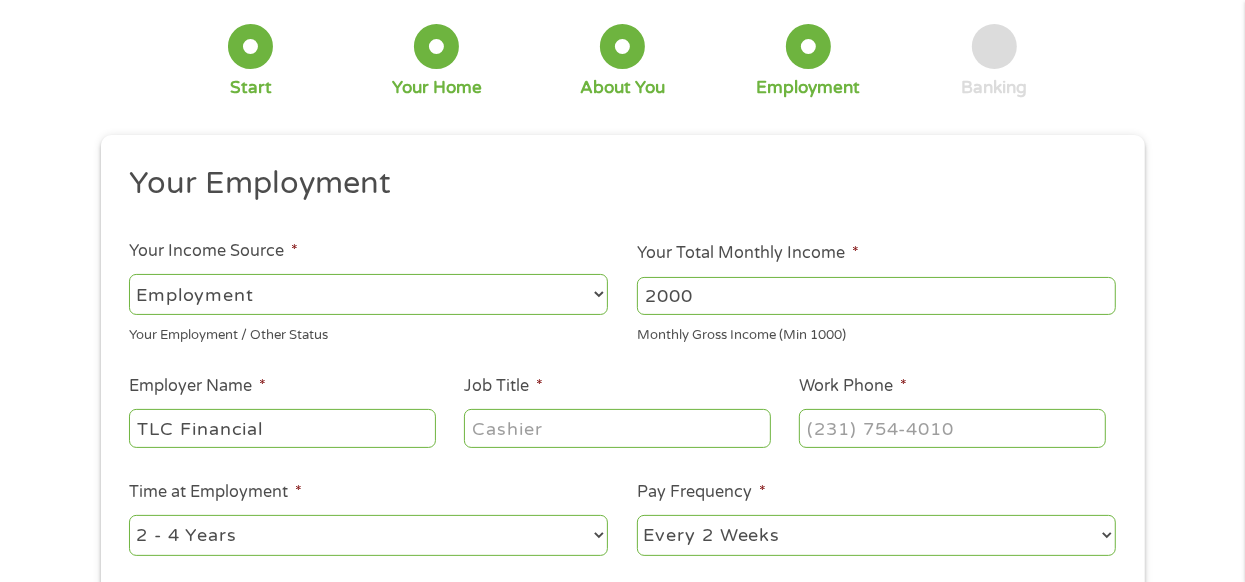 type on "TLC Financial" 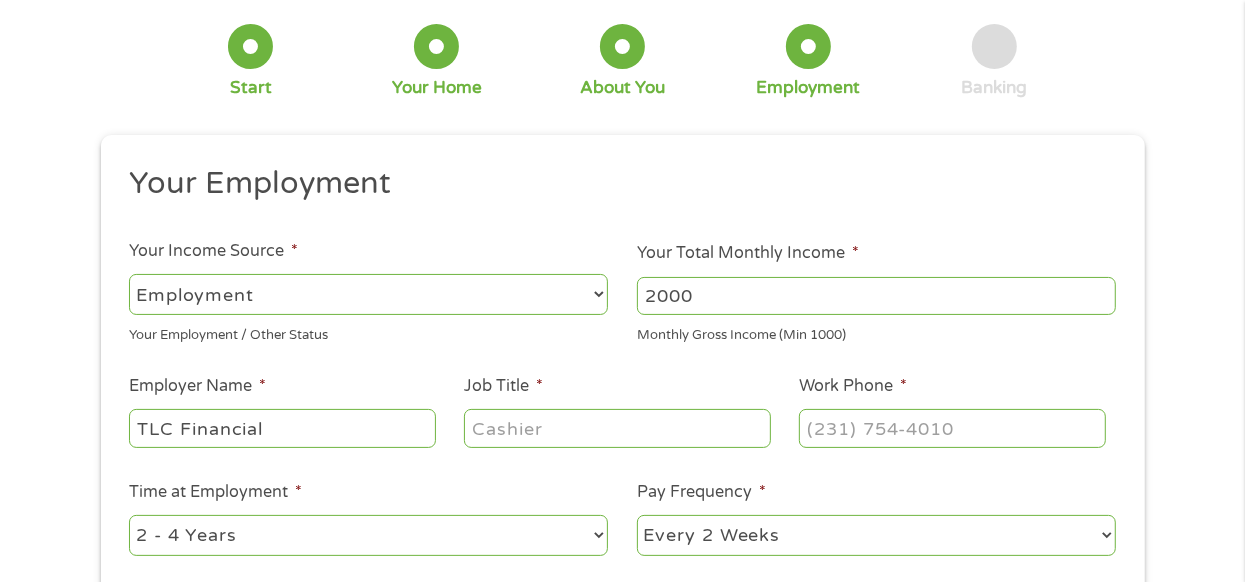 click on "Job Title *" at bounding box center [617, 428] 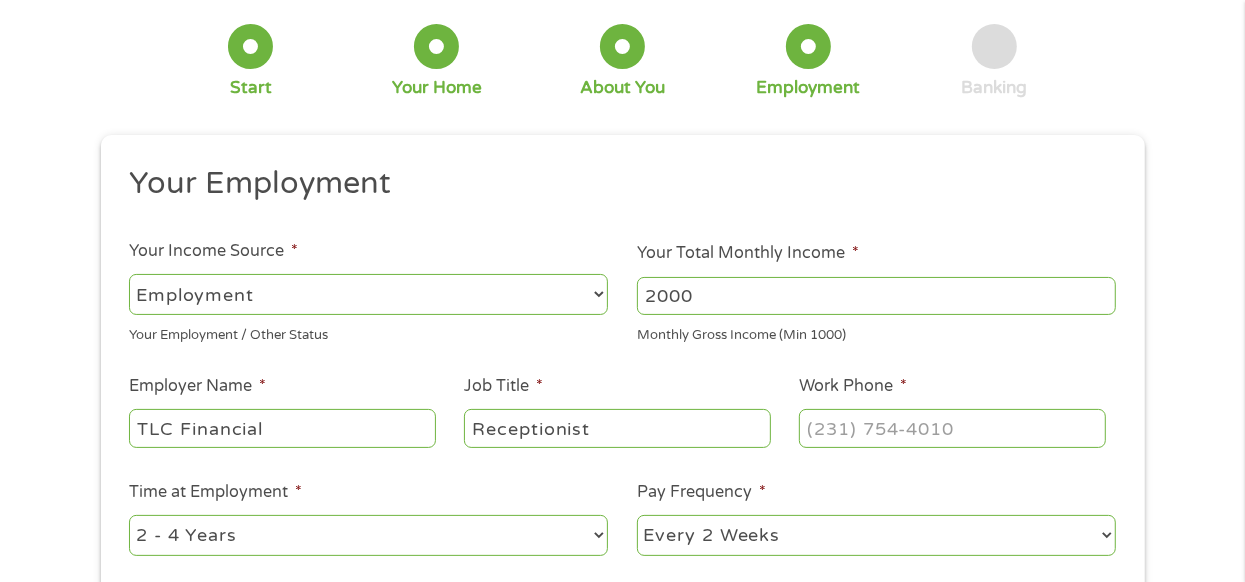 type on "Receptionist" 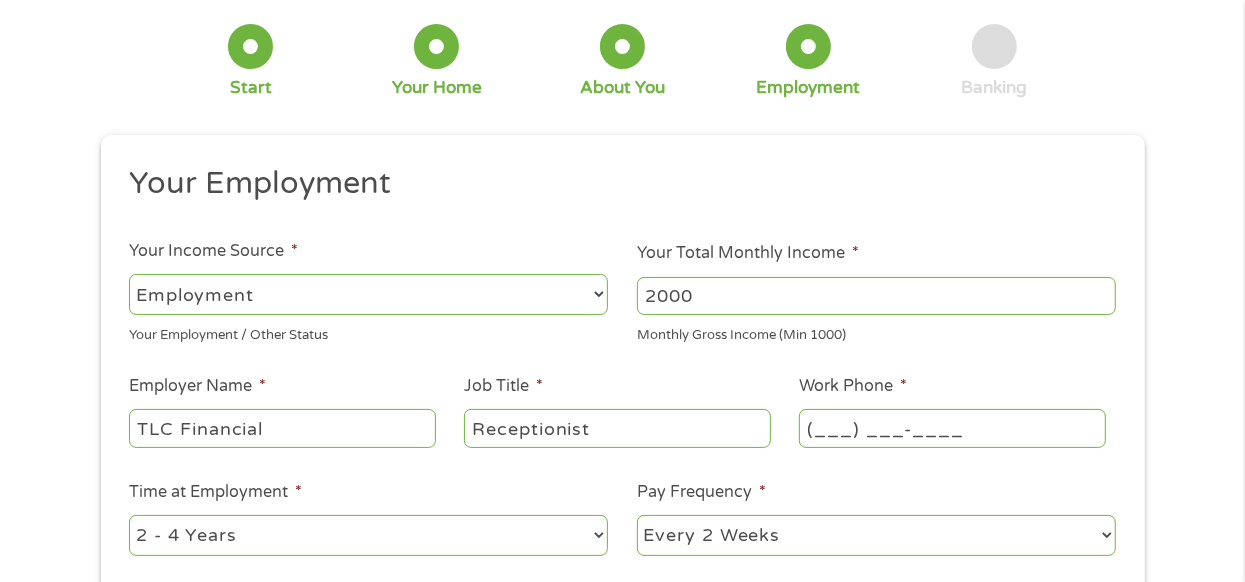 click on "(___) ___-____" at bounding box center (952, 428) 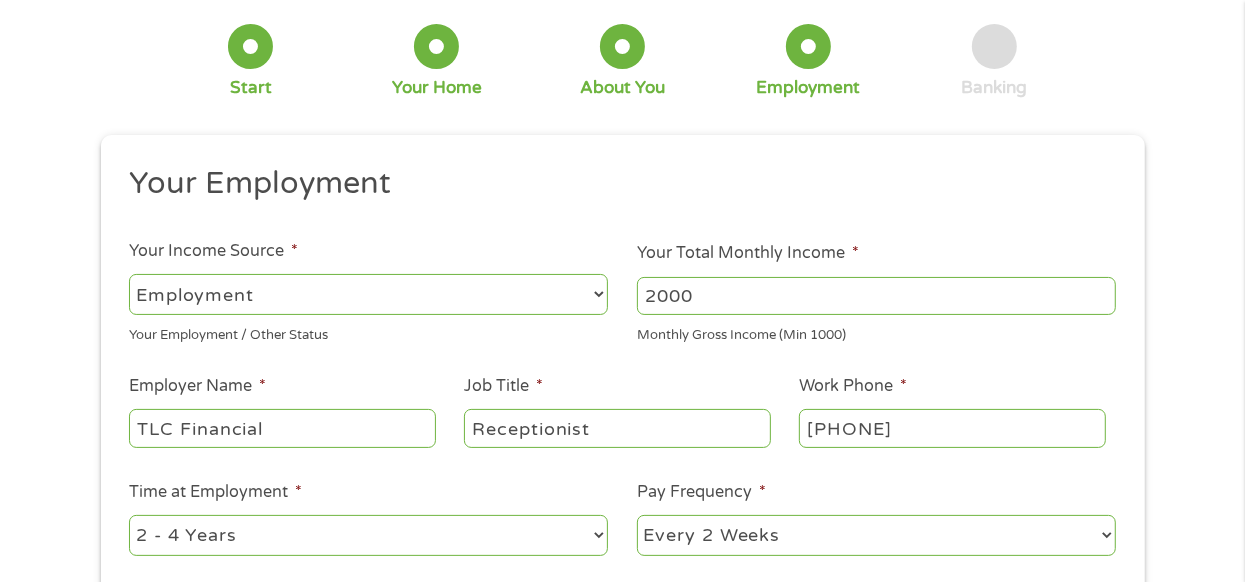 type on "[PHONE]" 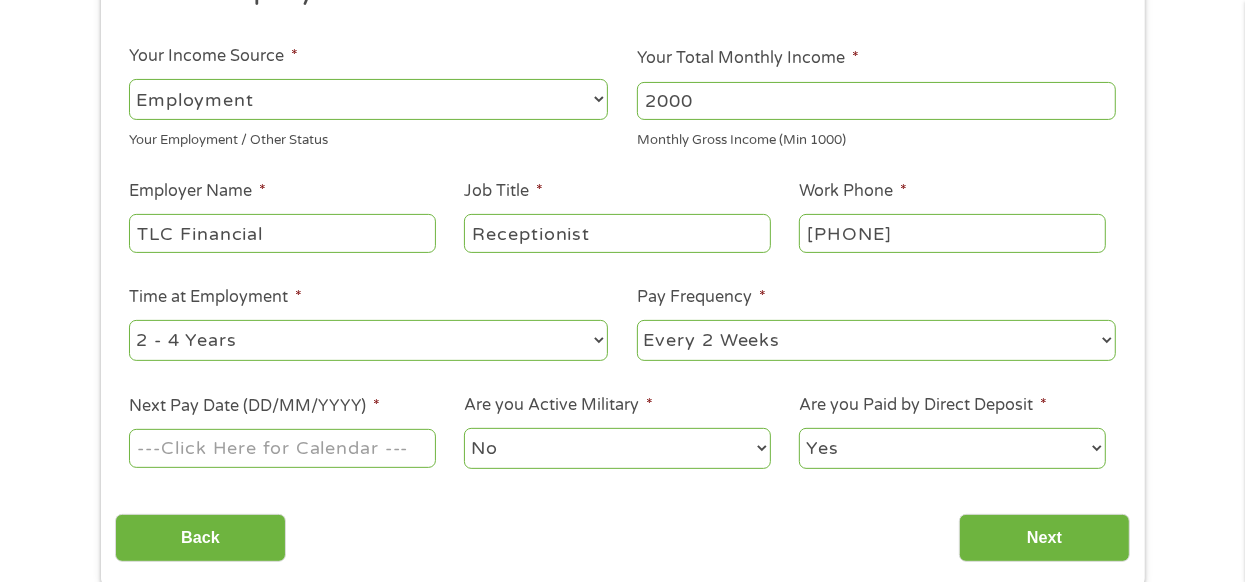 scroll, scrollTop: 300, scrollLeft: 0, axis: vertical 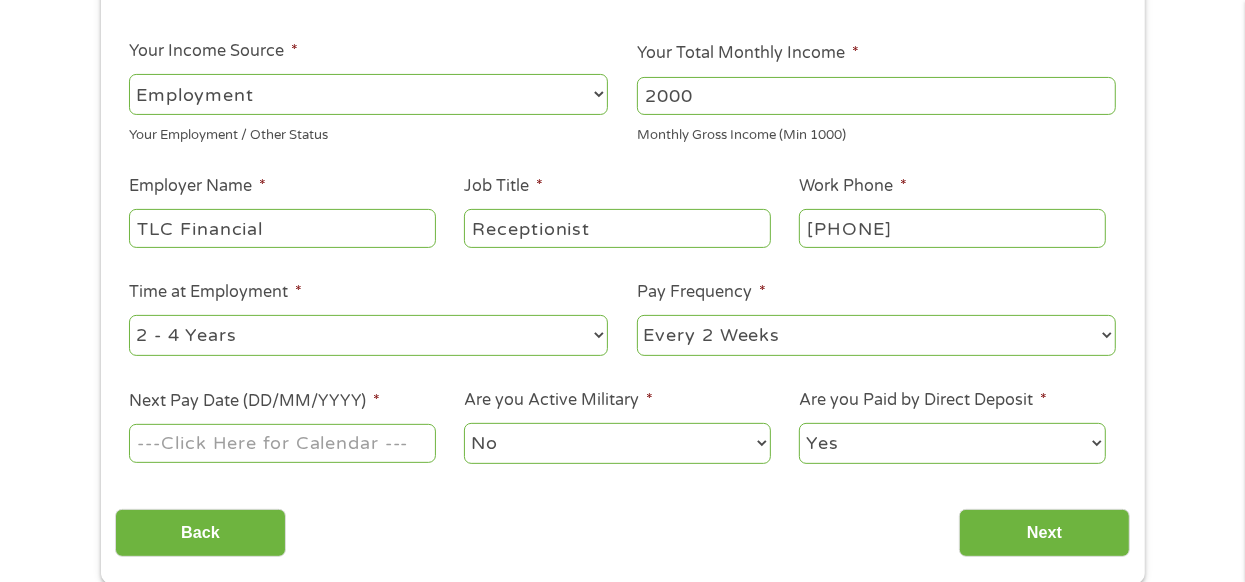 click on "--- Choose one --- 1 Year or less 1 - 2 Years 2 - 4 Years Over 4 Years" at bounding box center [368, 336] 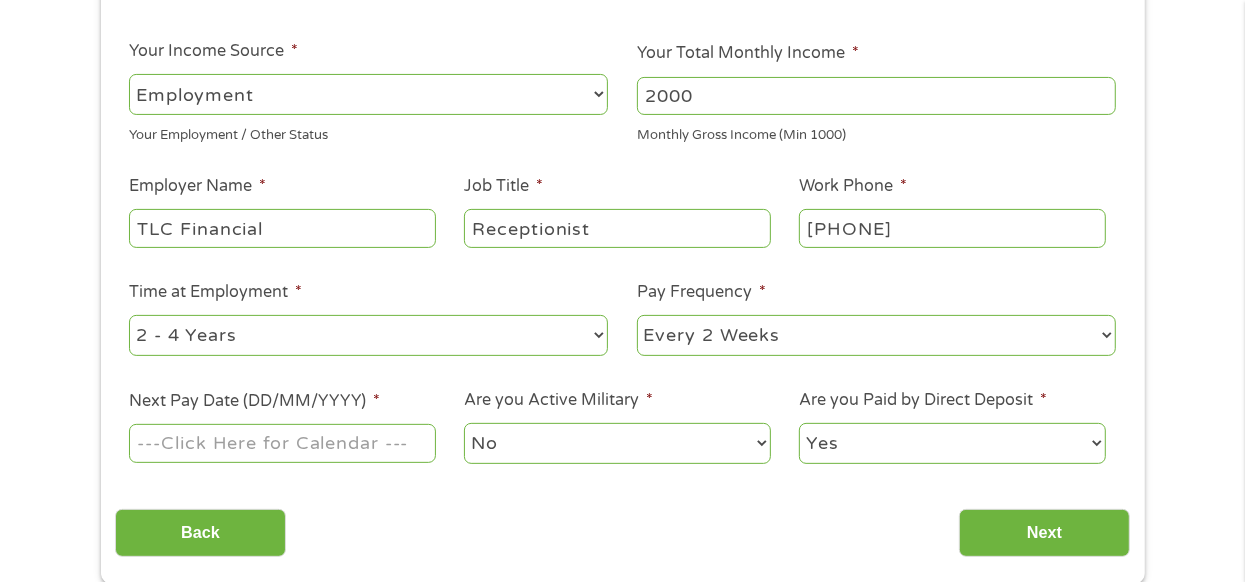 click on "--- Choose one --- 1 Year or less 1 - 2 Years 2 - 4 Years Over 4 Years" at bounding box center [368, 335] 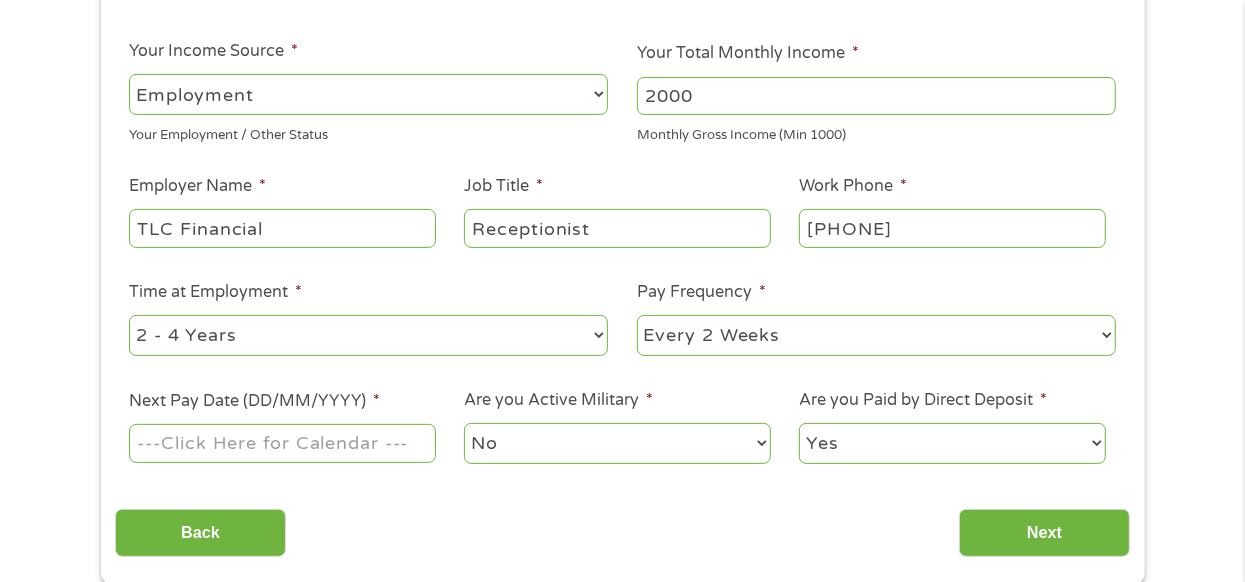 select on "12months" 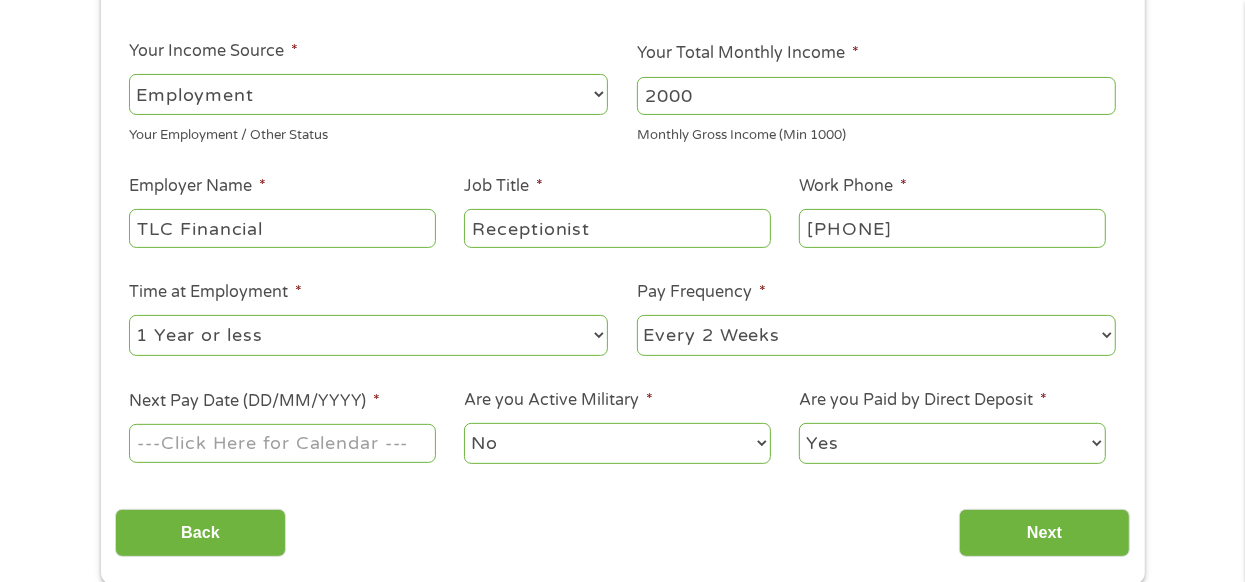 click on "Next Pay Date (DD/MM/YYYY) *" at bounding box center (282, 443) 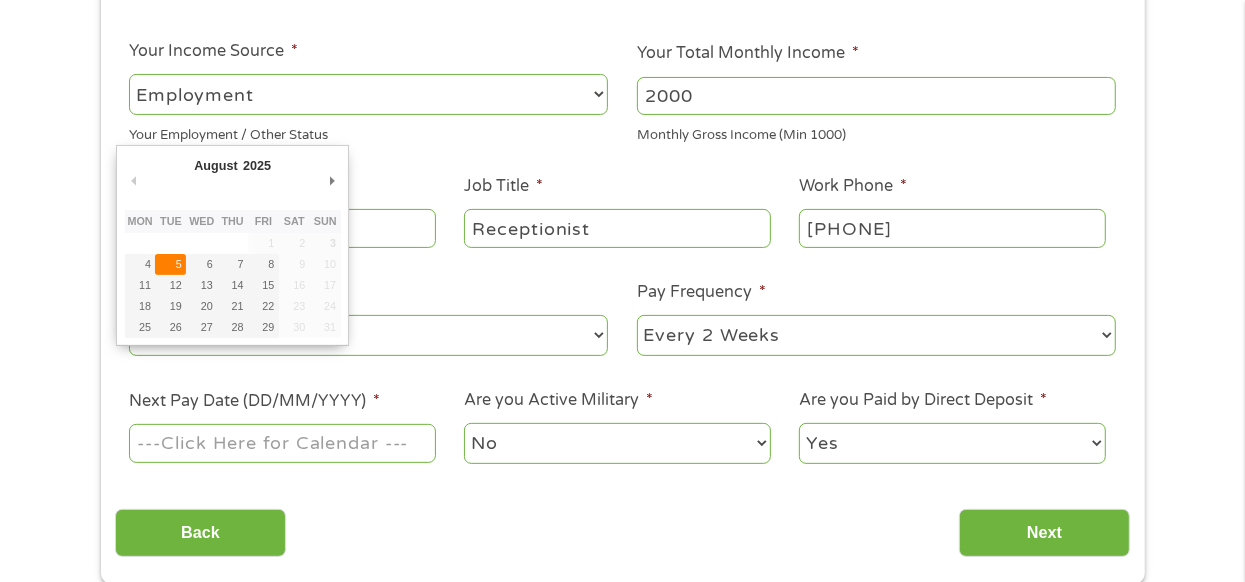 type on "05/08/2025" 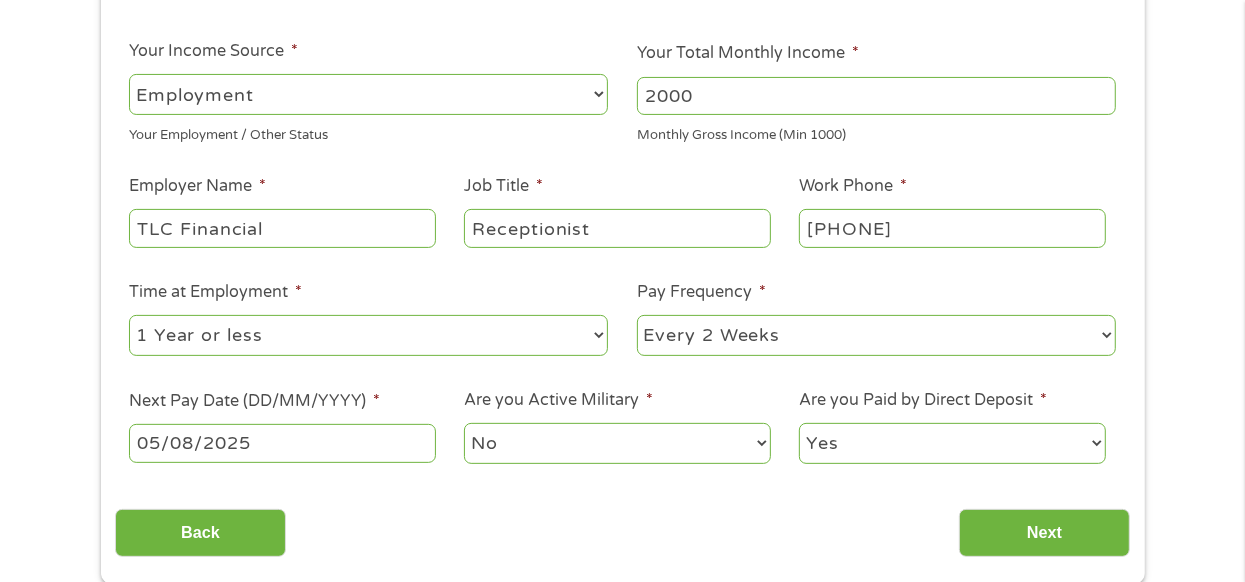 click on "No Yes" at bounding box center [617, 443] 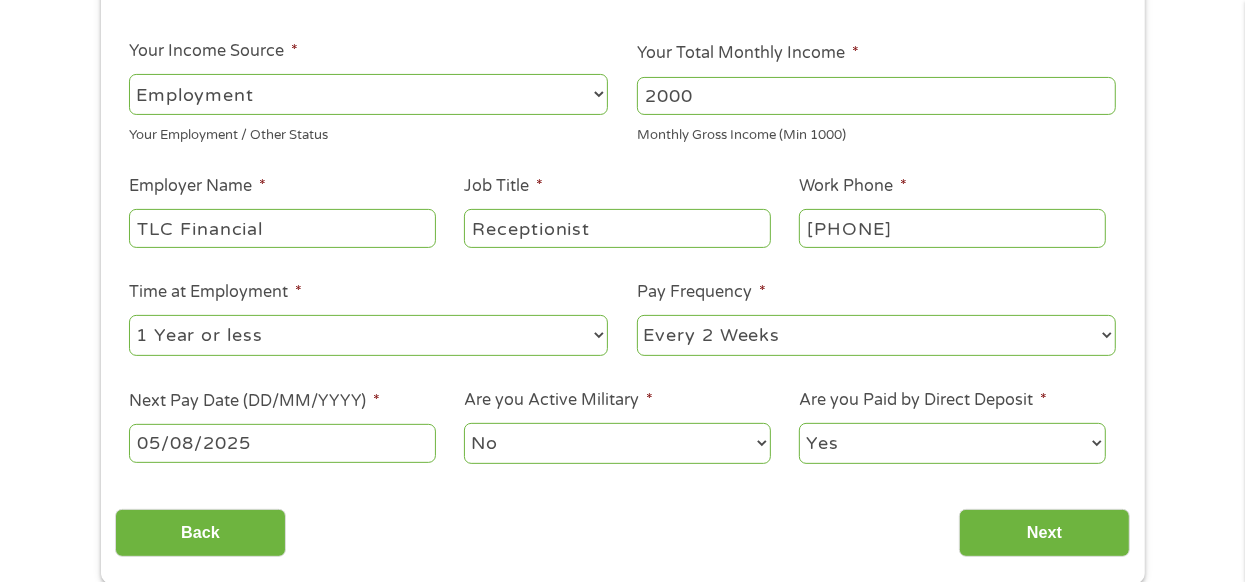 click on "Yes No" at bounding box center (952, 443) 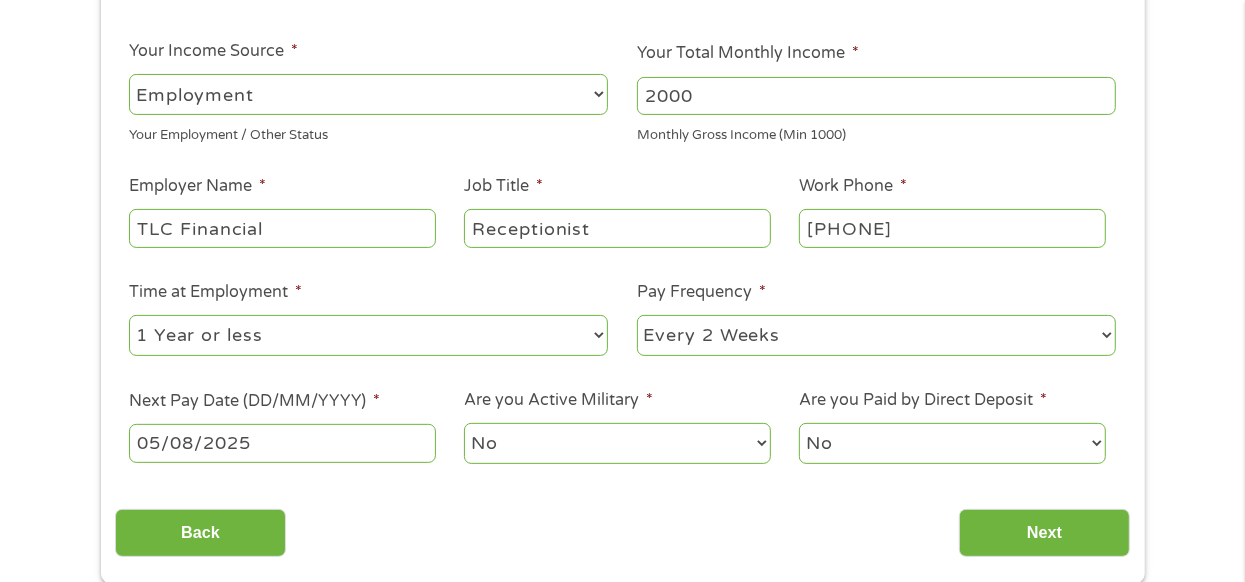 click on "Yes No" at bounding box center (952, 443) 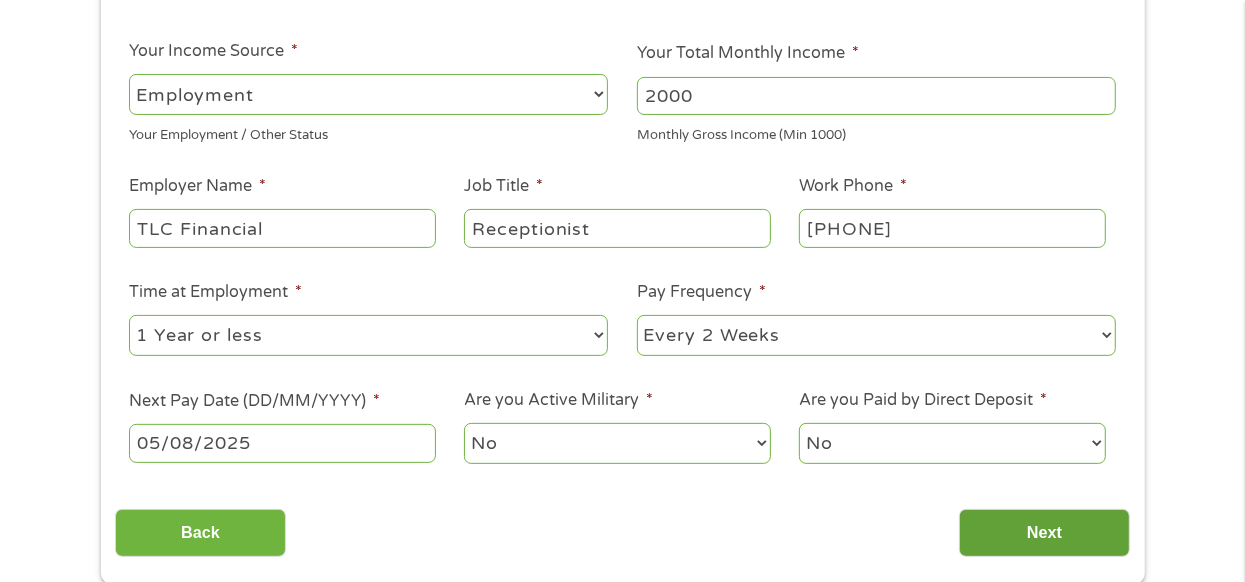 click on "Next" at bounding box center [1044, 533] 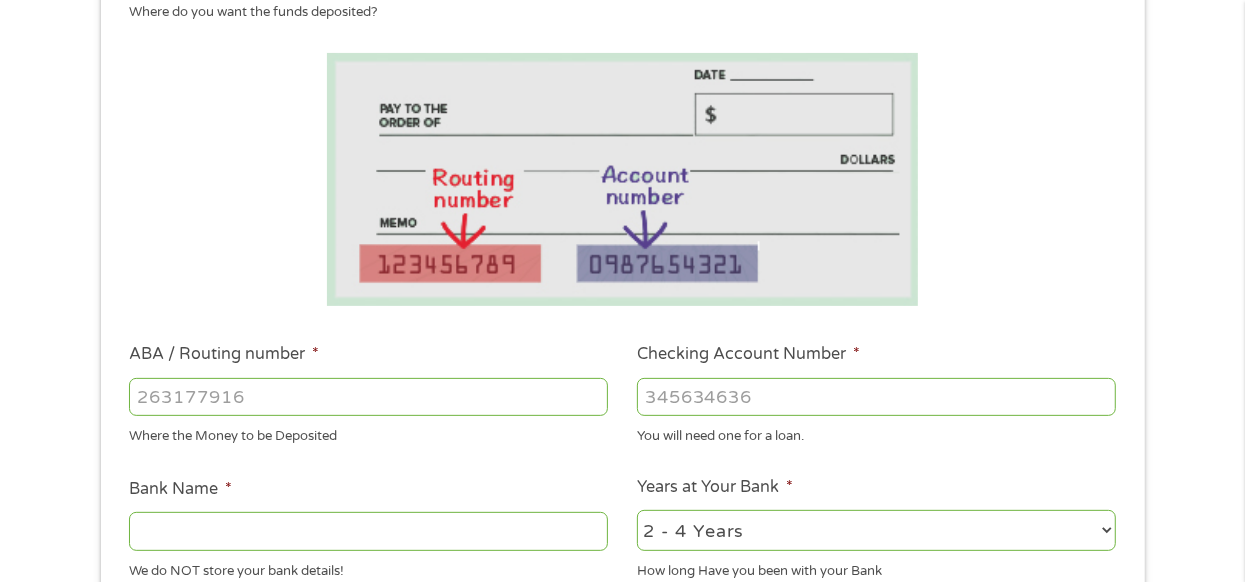 scroll, scrollTop: 7, scrollLeft: 8, axis: both 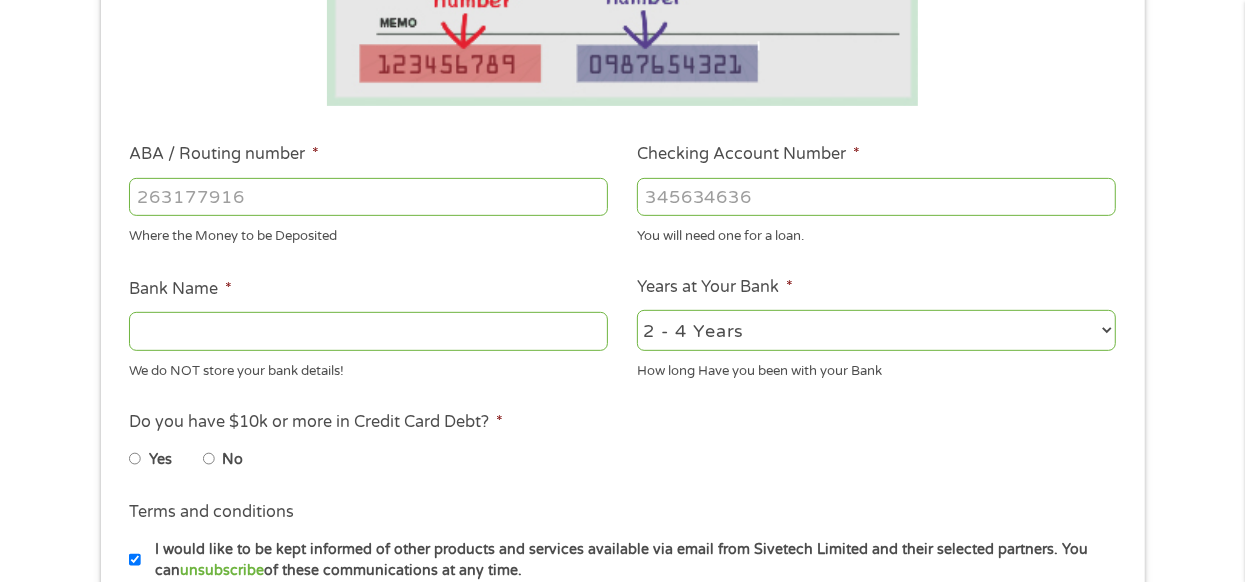 click on "ABA / Routing number *" at bounding box center [368, 197] 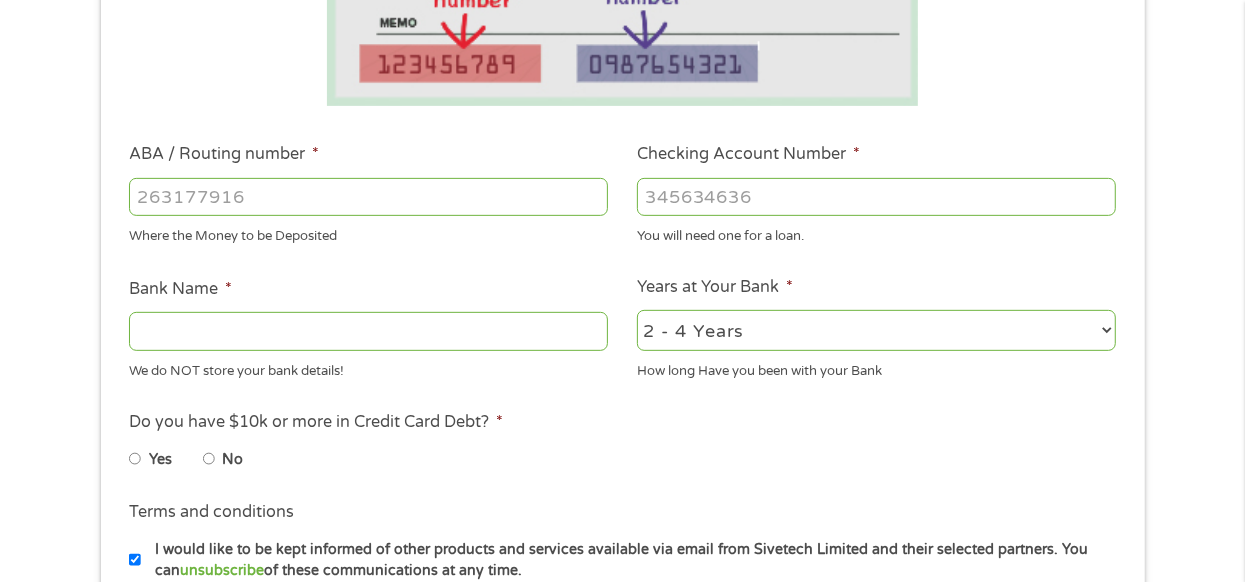 type on "[NUMBER]" 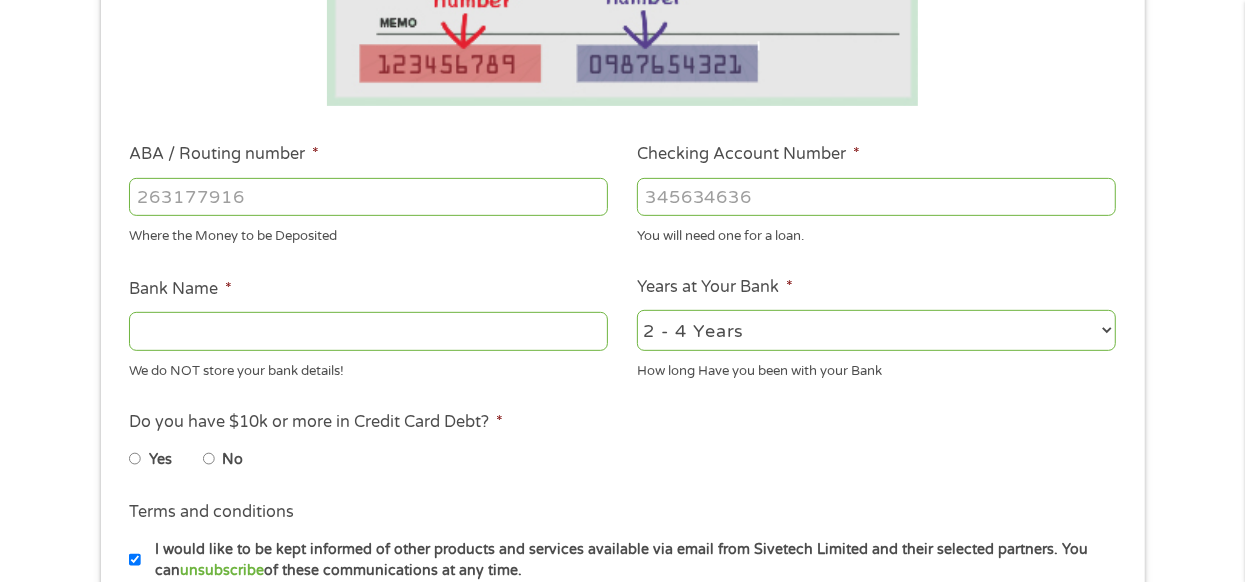 type on "SAFE CREDIT UNION" 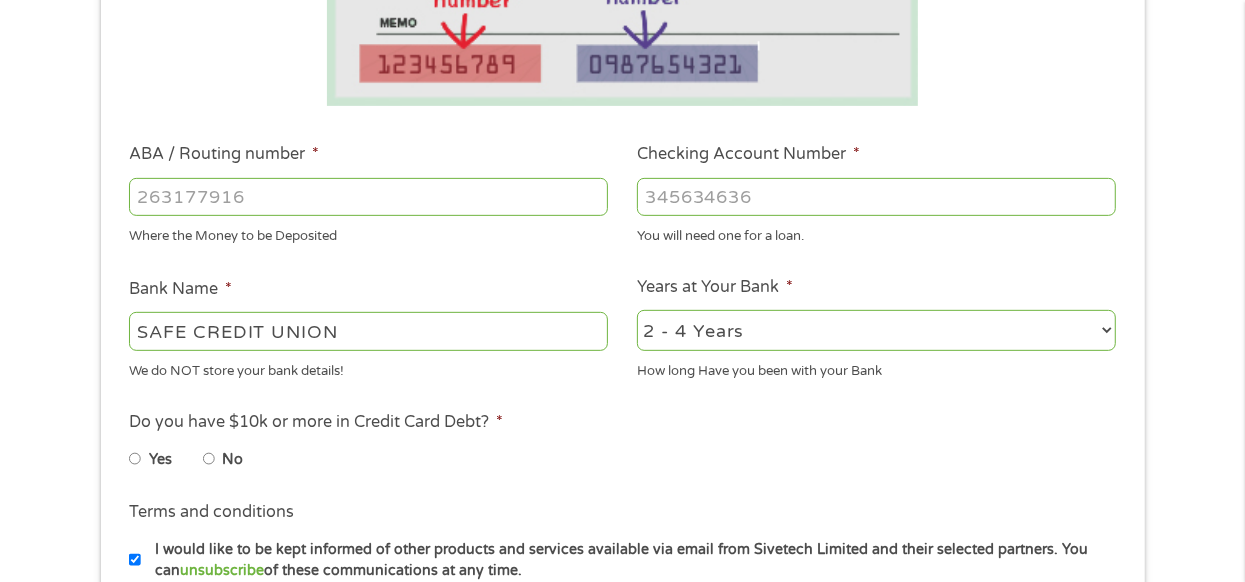 type on "[NUMBER]" 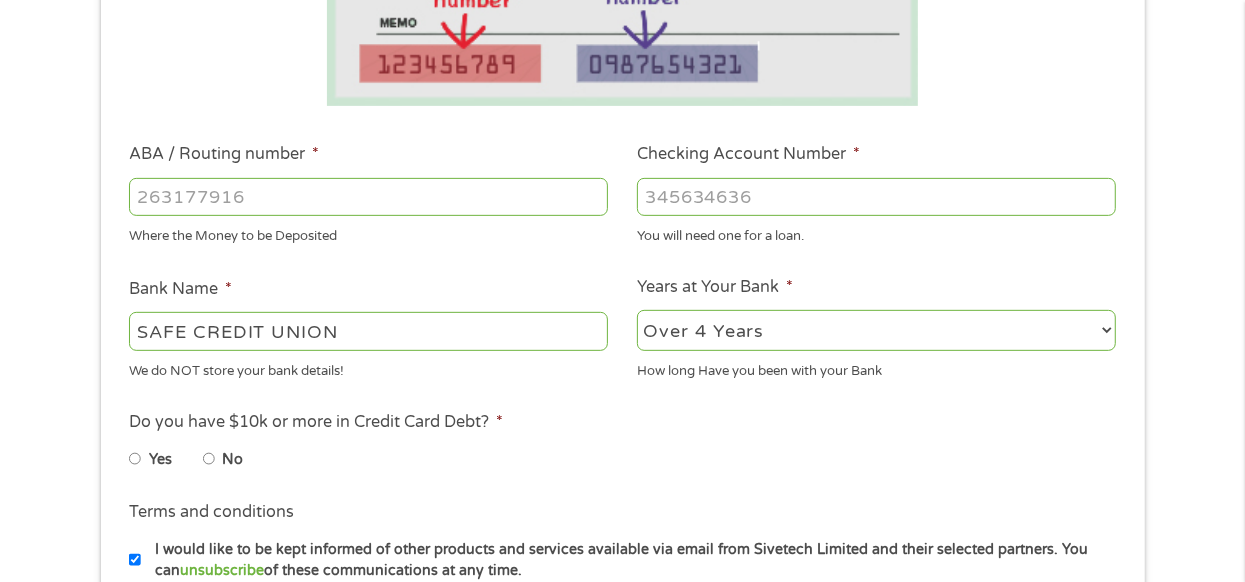 click on "2 - 4 Years 6 - 12 Months 1 - 2 Years Over 4 Years" at bounding box center [876, 330] 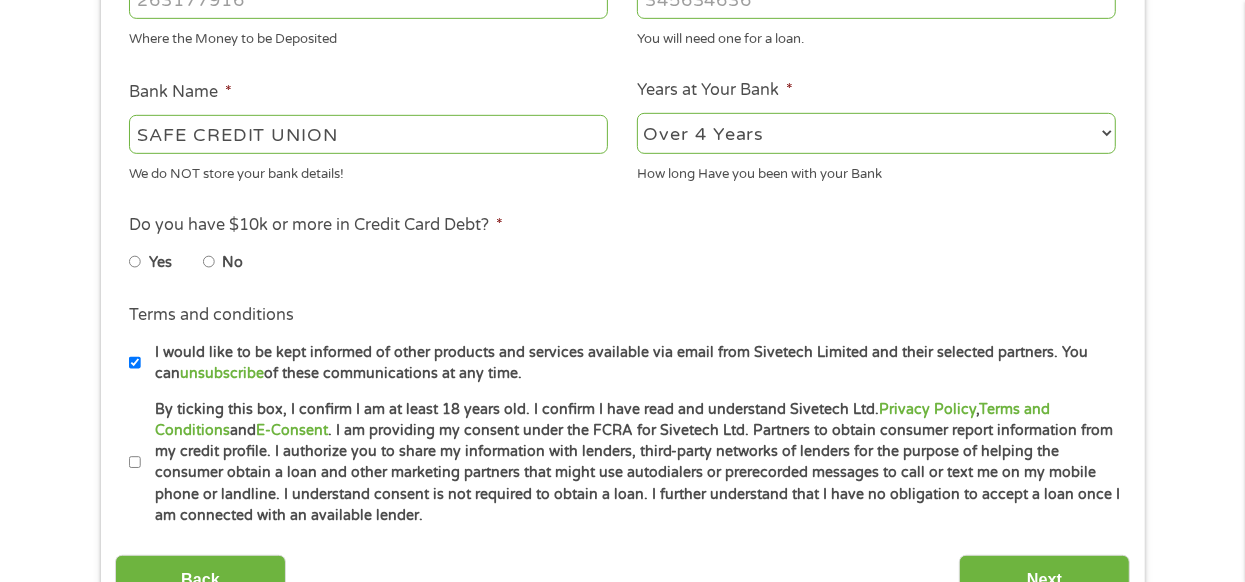scroll, scrollTop: 700, scrollLeft: 0, axis: vertical 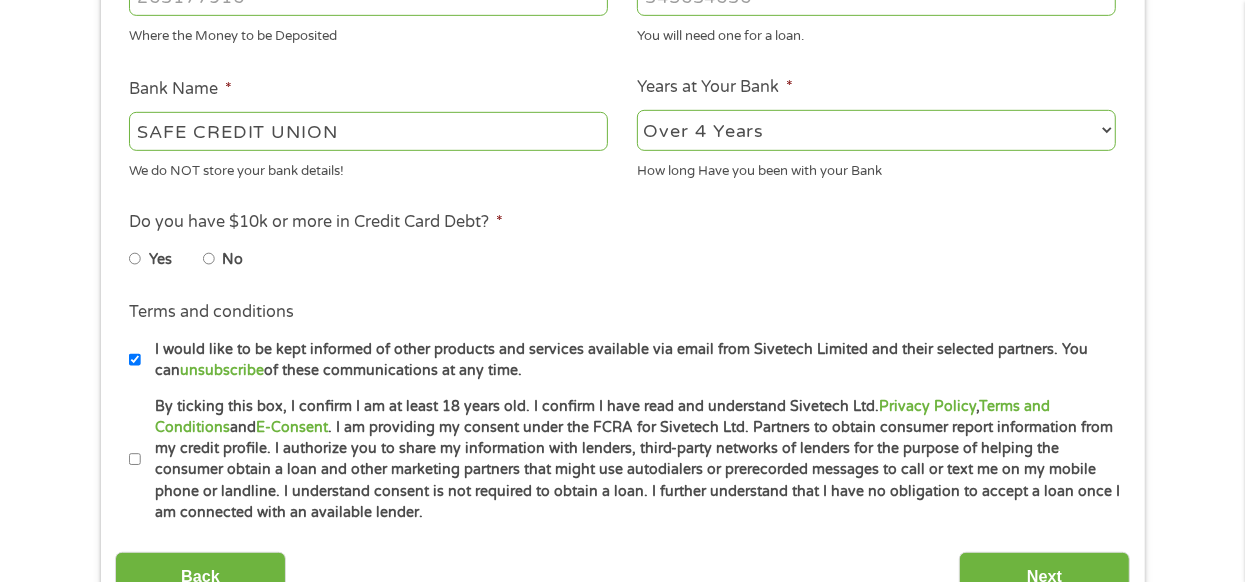click on "No" at bounding box center [209, 259] 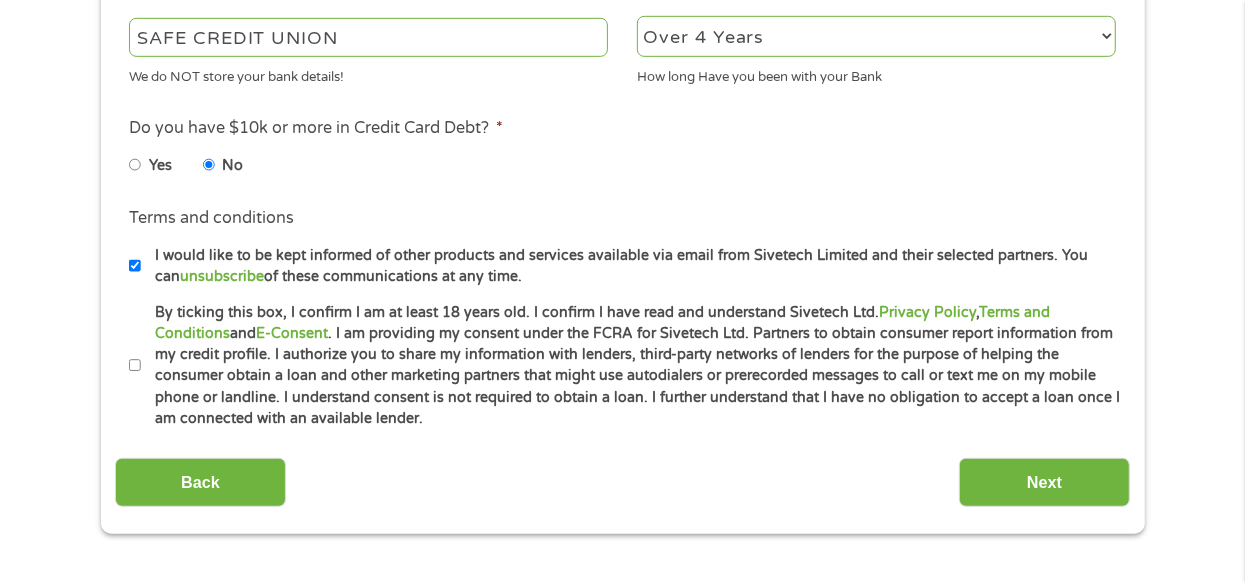 scroll, scrollTop: 799, scrollLeft: 0, axis: vertical 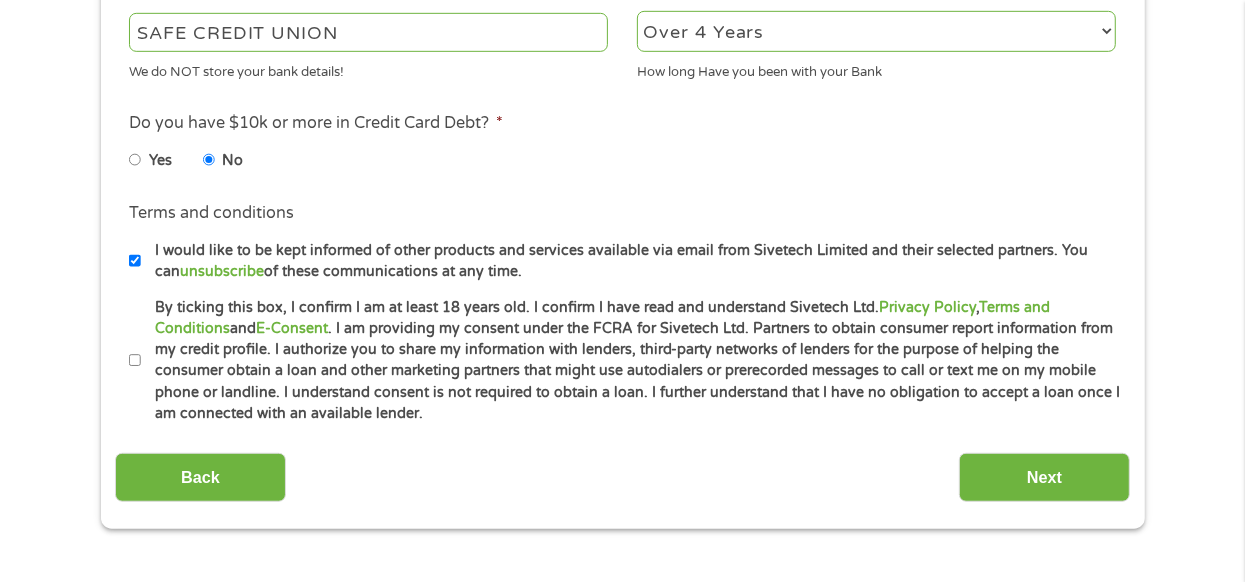 click on "Terms and conditions *
By ticking this box, I confirm I am at least 18 years old. I confirm I have read and understand Sivetech Ltd.  Privacy Policy ,  Terms and Conditions  and  E-Consent . I am providing my consent under the FCRA for Sivetech Ltd. Partners to obtain consumer report information from my credit profile. I authorize you to share my information with lenders, third-party networks of lenders for the purpose of helping the consumer obtain a loan and other marketing partners that might use autodialers or prerecorded messages to call or text me on my mobile phone or landline. I understand consent is not required to obtain a loan. I further understand that I have no obligation to accept a loan once I am connected with an available lender." at bounding box center [622, 361] 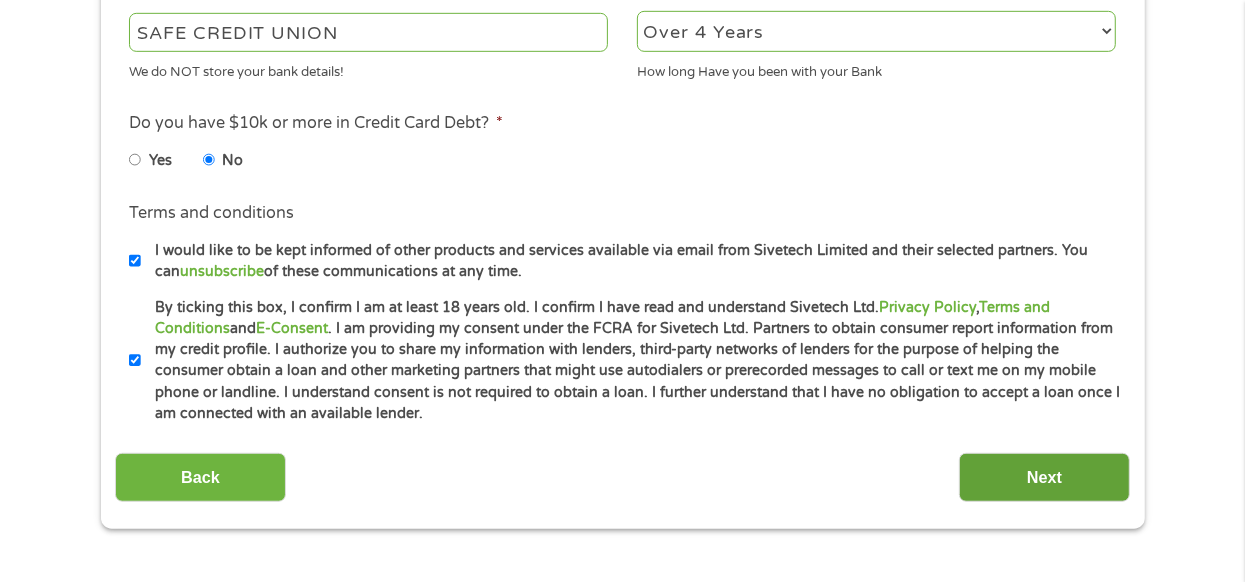 click on "Next" at bounding box center (1044, 477) 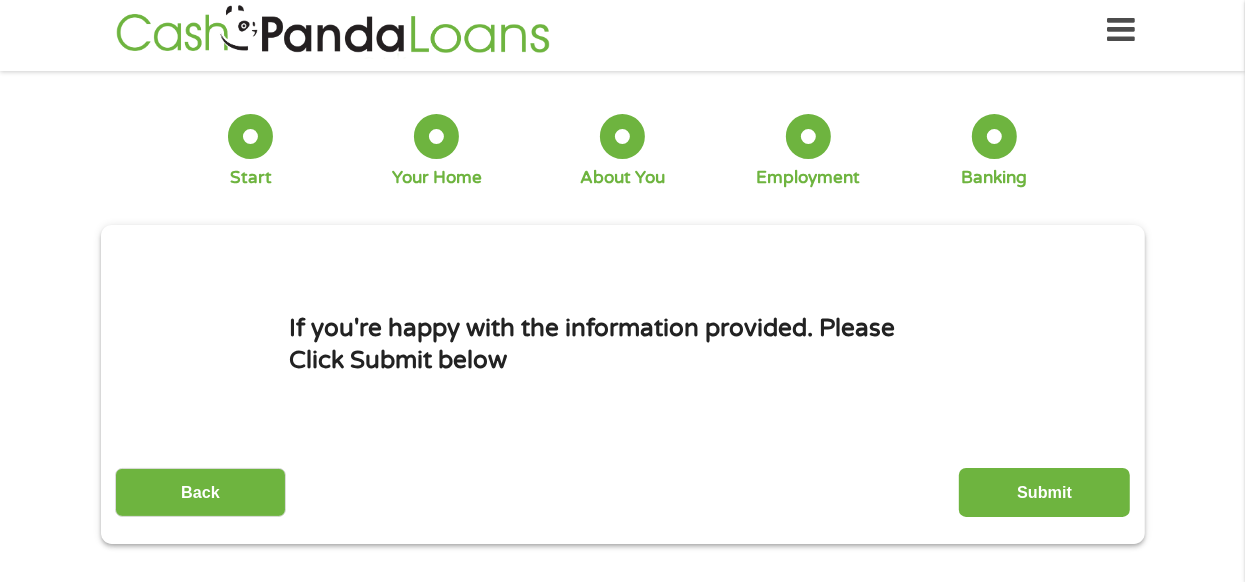 scroll, scrollTop: 0, scrollLeft: 0, axis: both 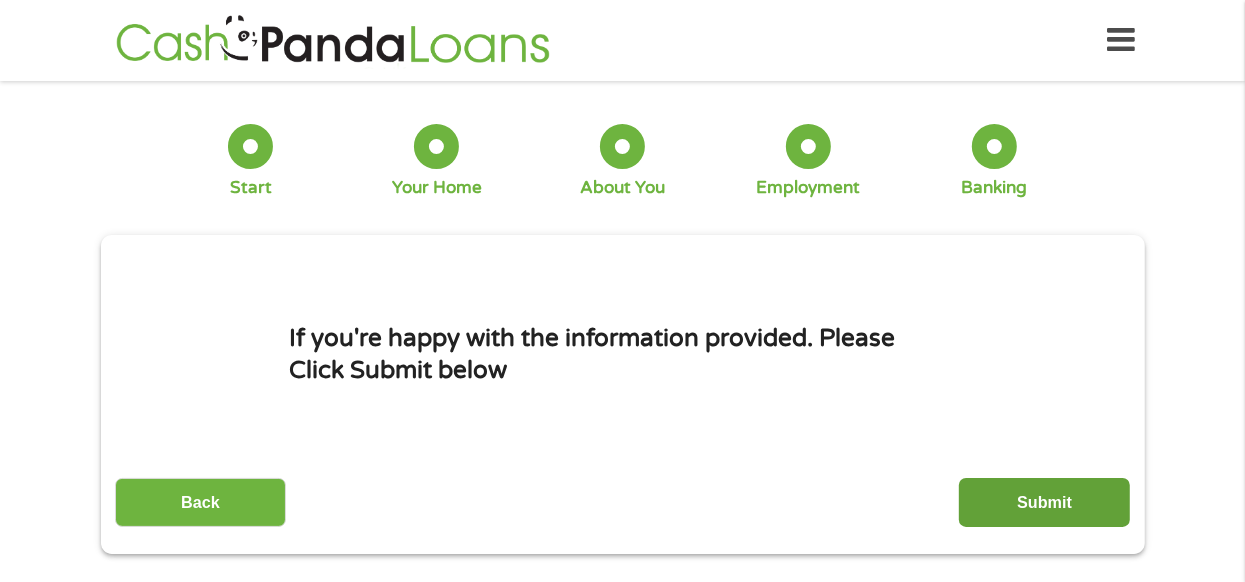 click on "Submit" at bounding box center (1044, 502) 